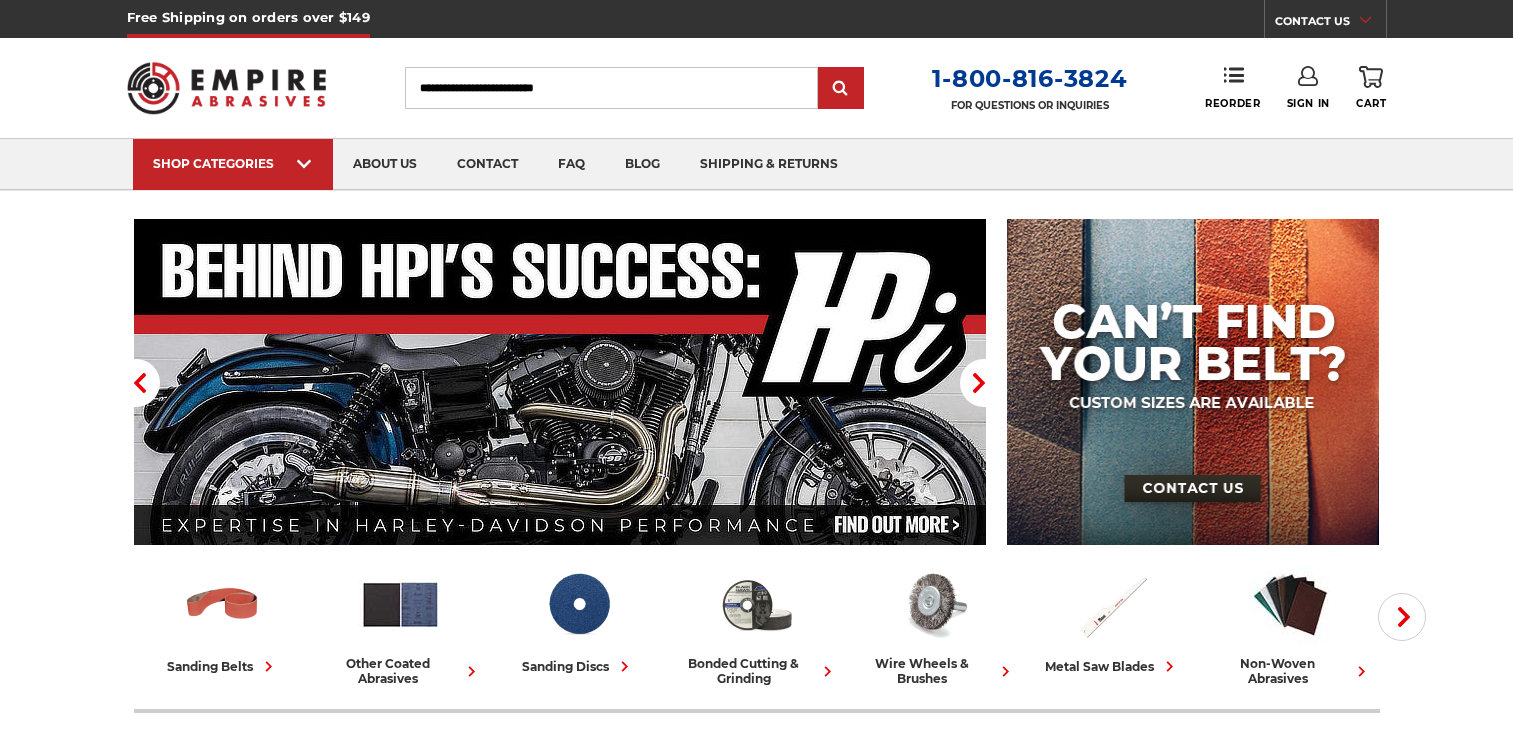 scroll, scrollTop: 0, scrollLeft: 0, axis: both 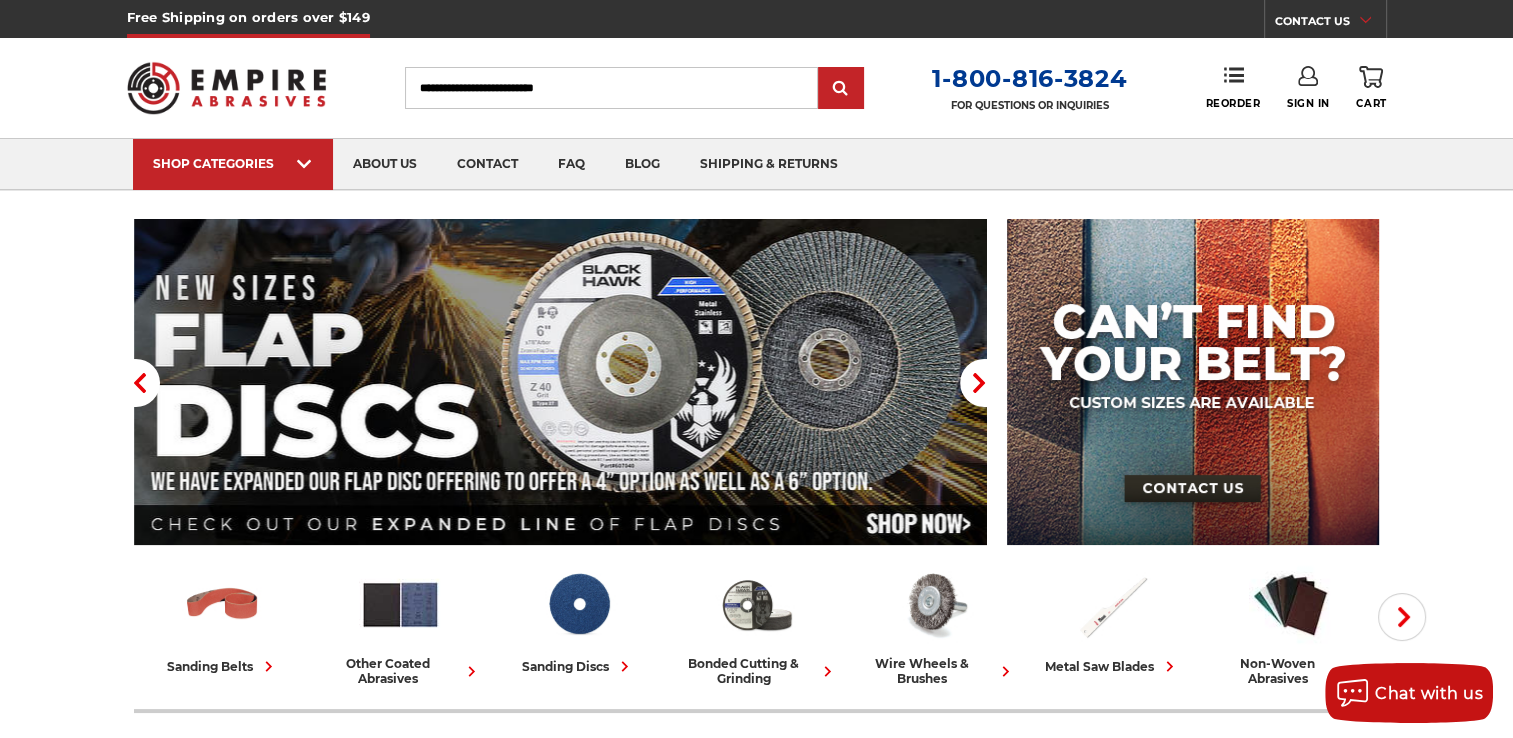click on "Search" at bounding box center (611, 88) 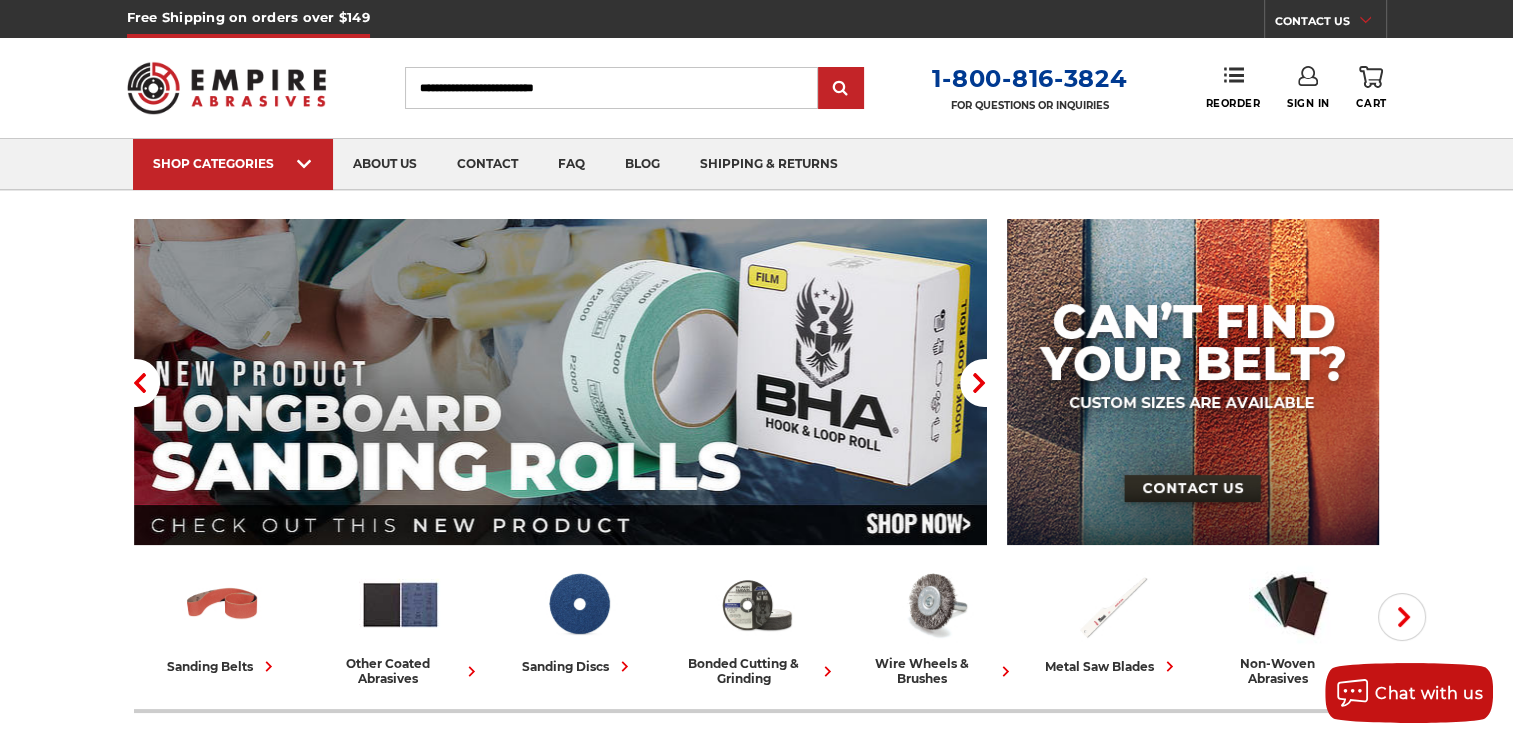 click on "Search" at bounding box center (611, 88) 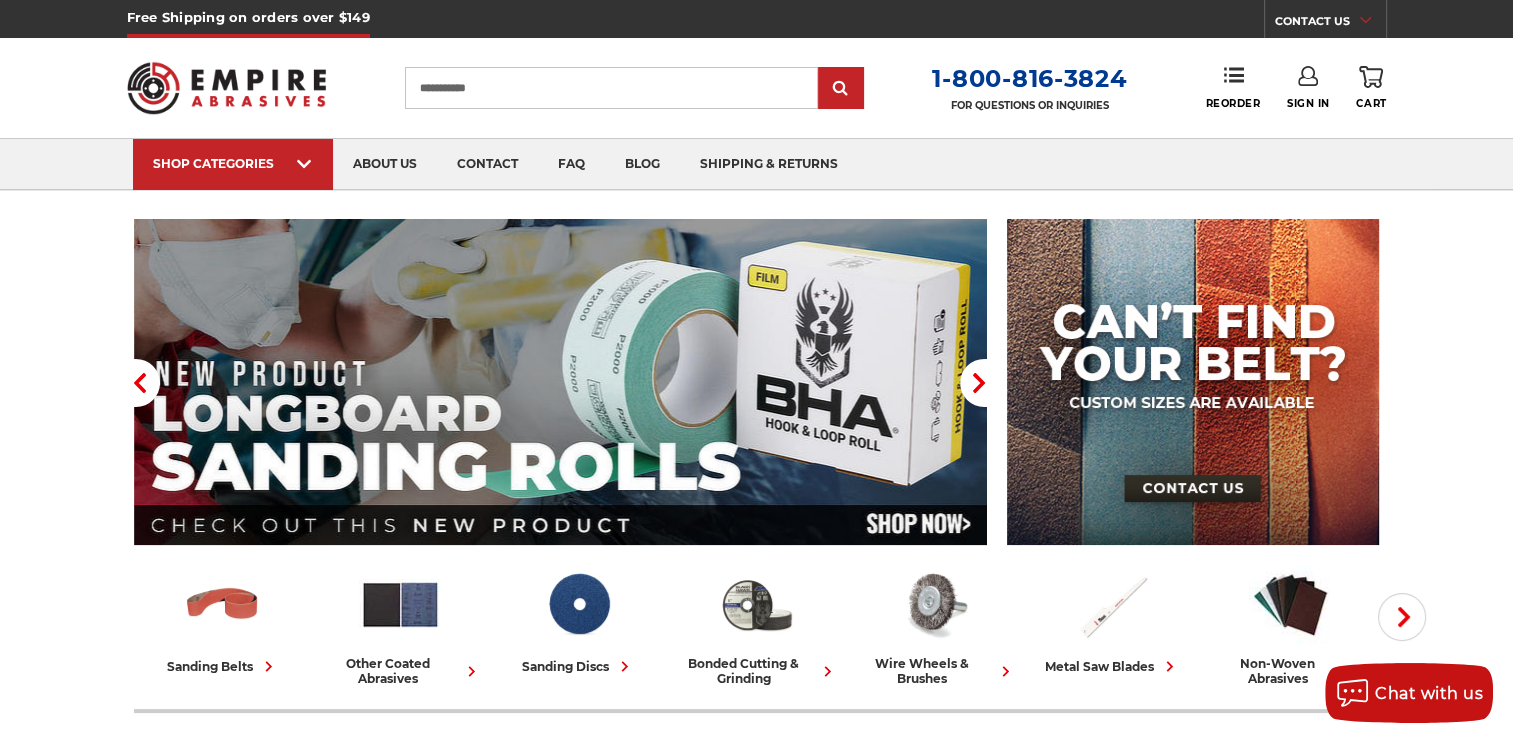 type on "**********" 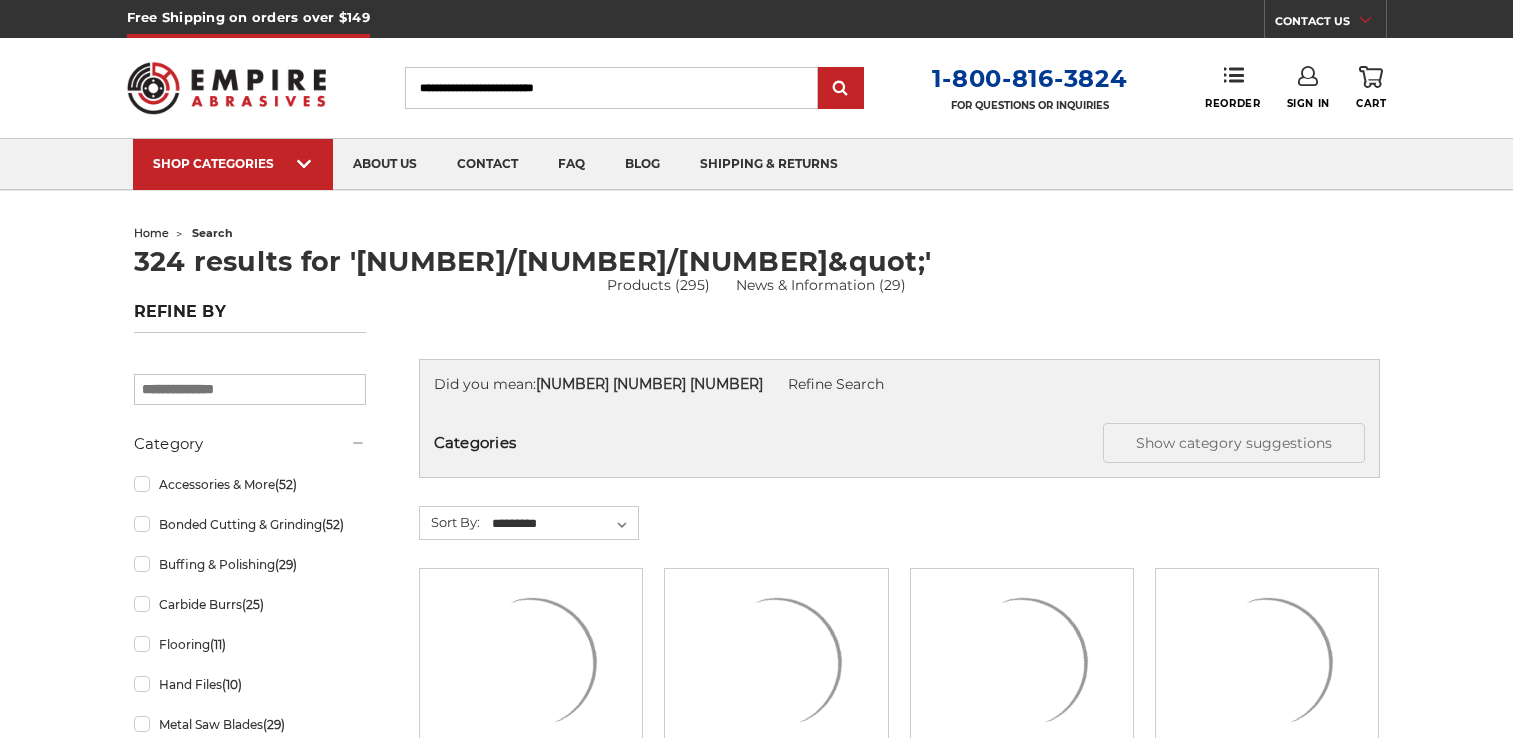 scroll, scrollTop: 0, scrollLeft: 0, axis: both 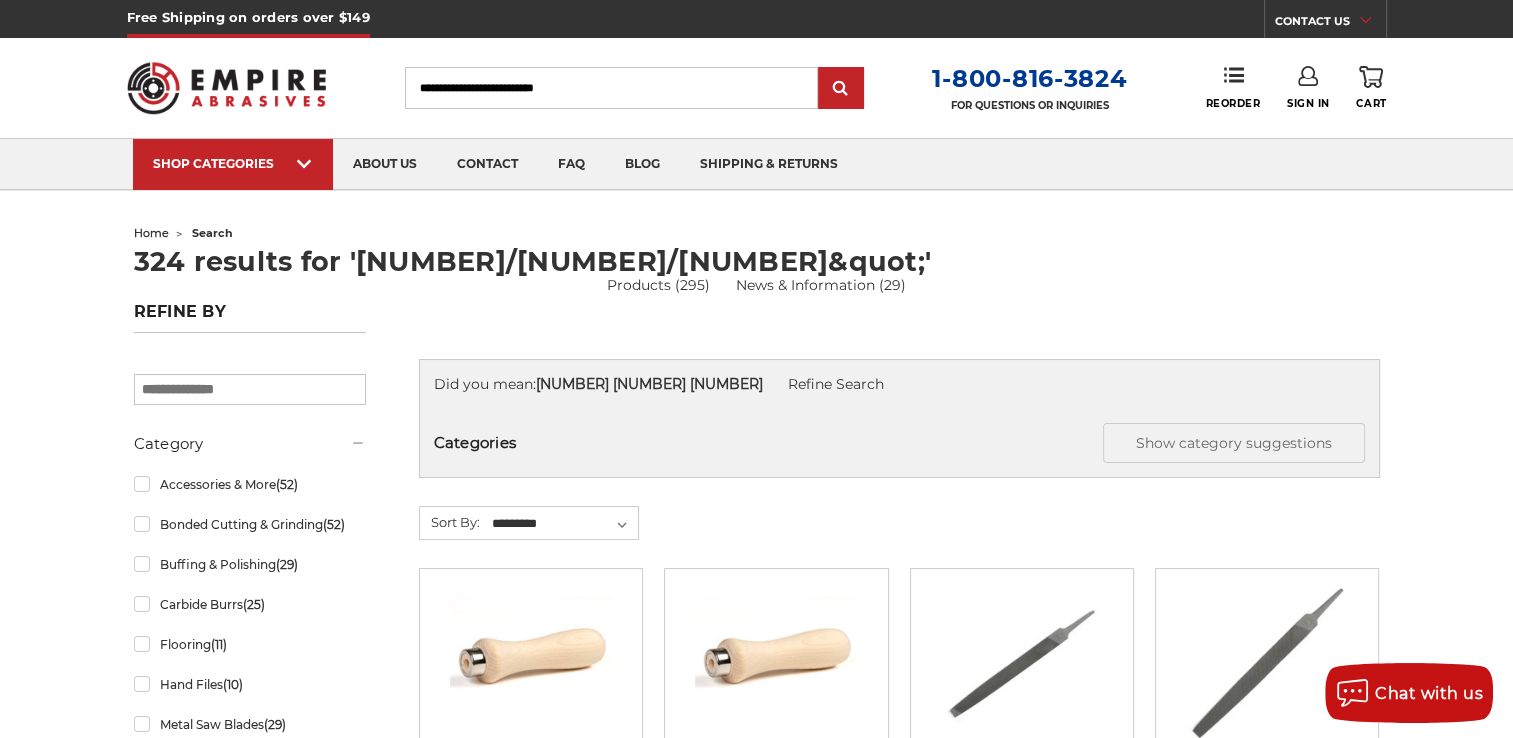 click on "Search" at bounding box center (611, 88) 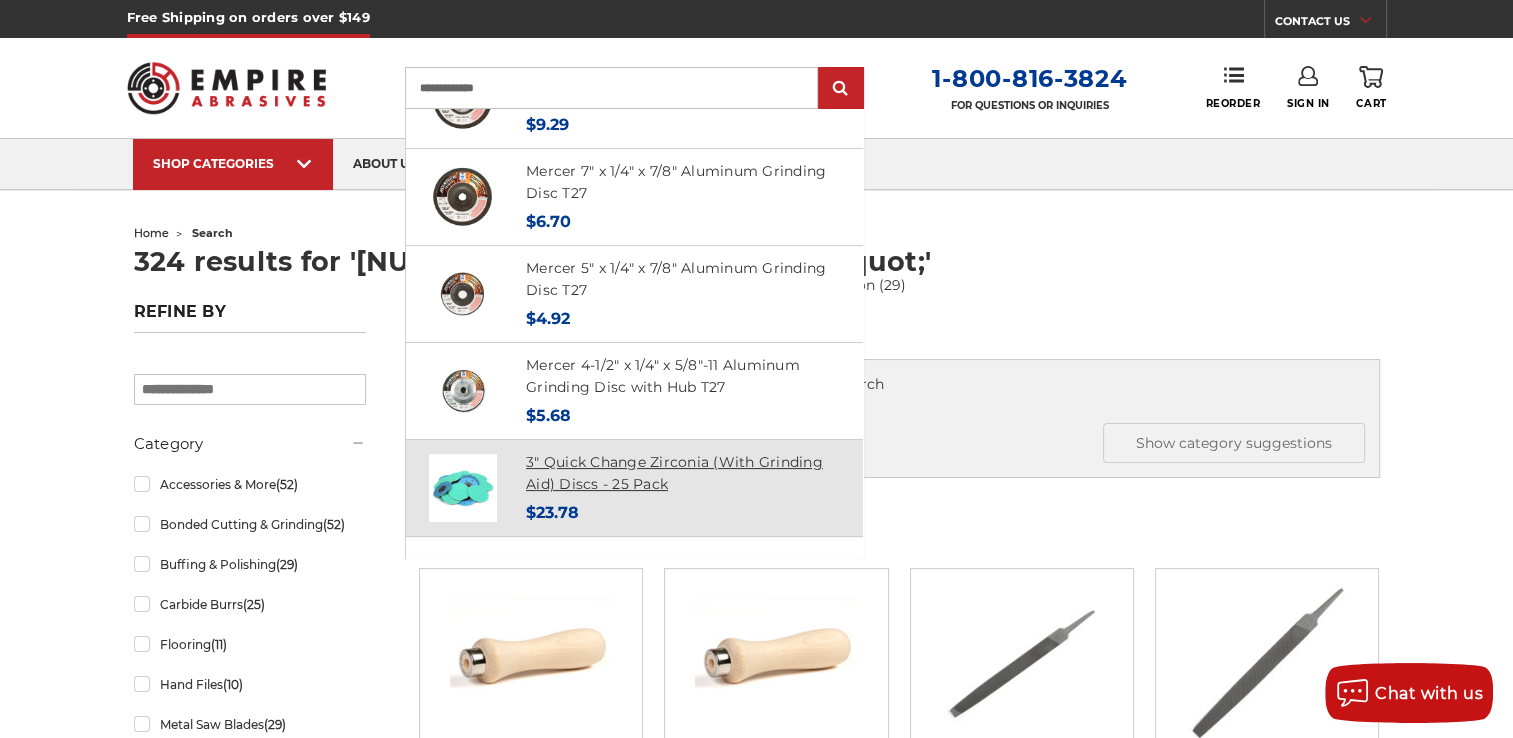scroll, scrollTop: 325, scrollLeft: 0, axis: vertical 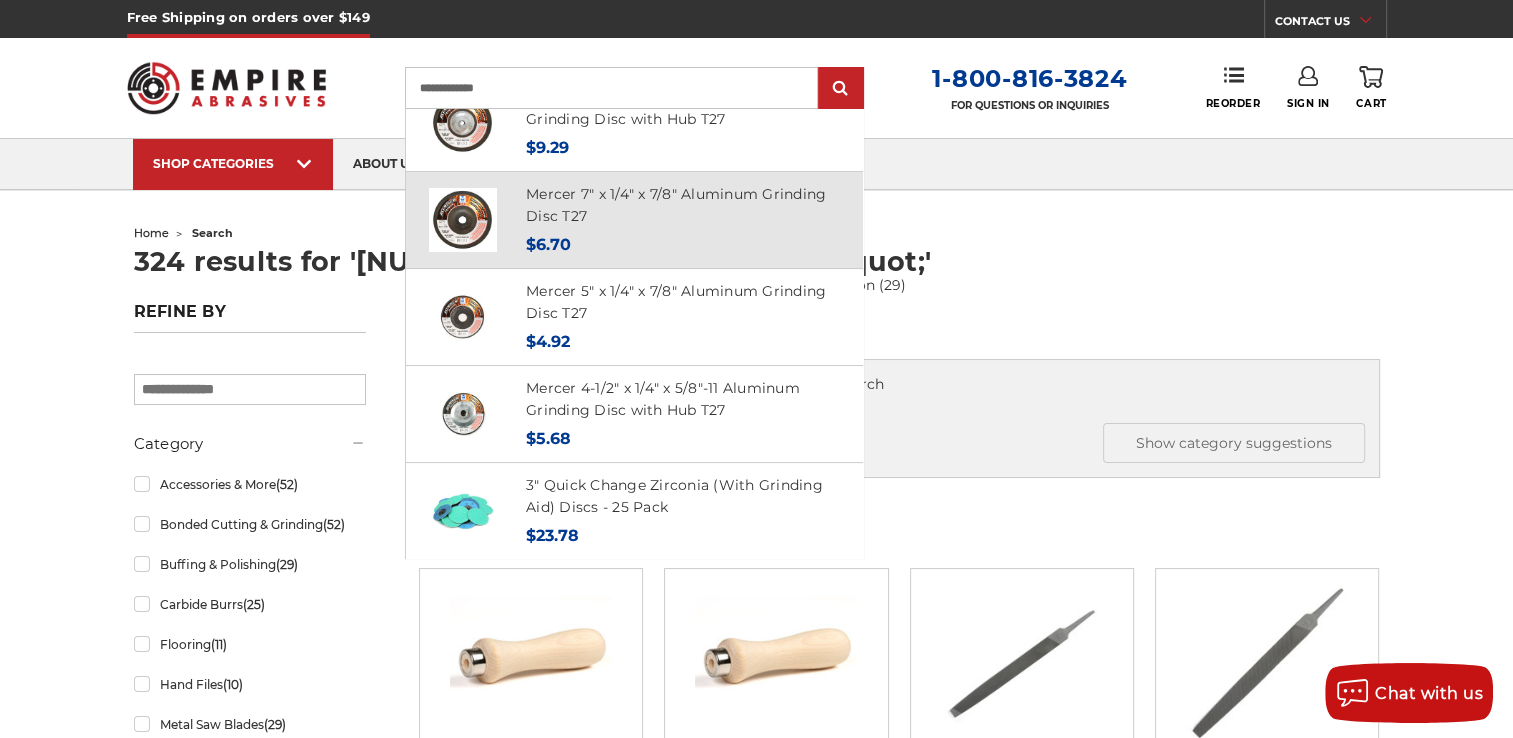 type on "**********" 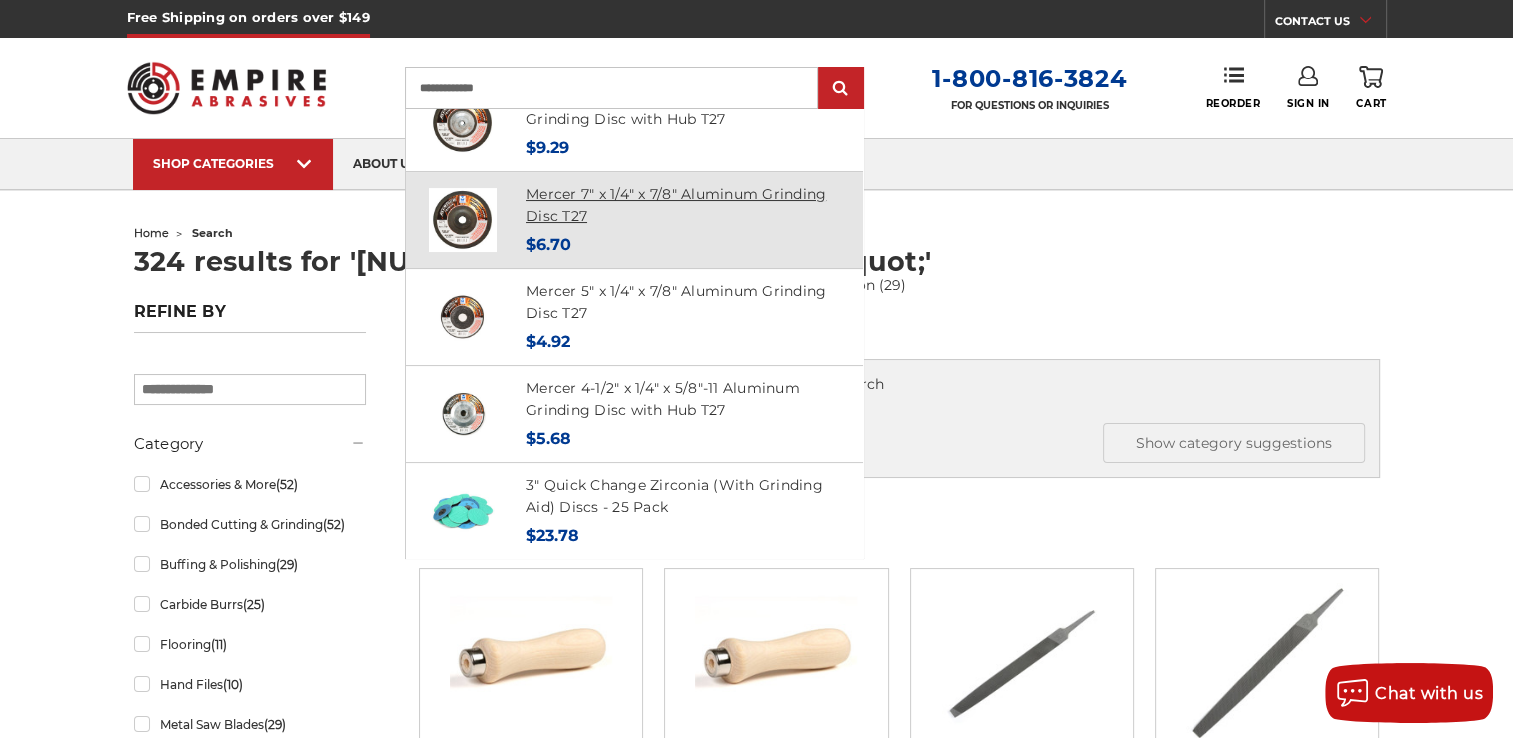 click on "Mercer 7" x 1/4" x 7/8" Aluminum Grinding Disc T27" at bounding box center [676, 205] 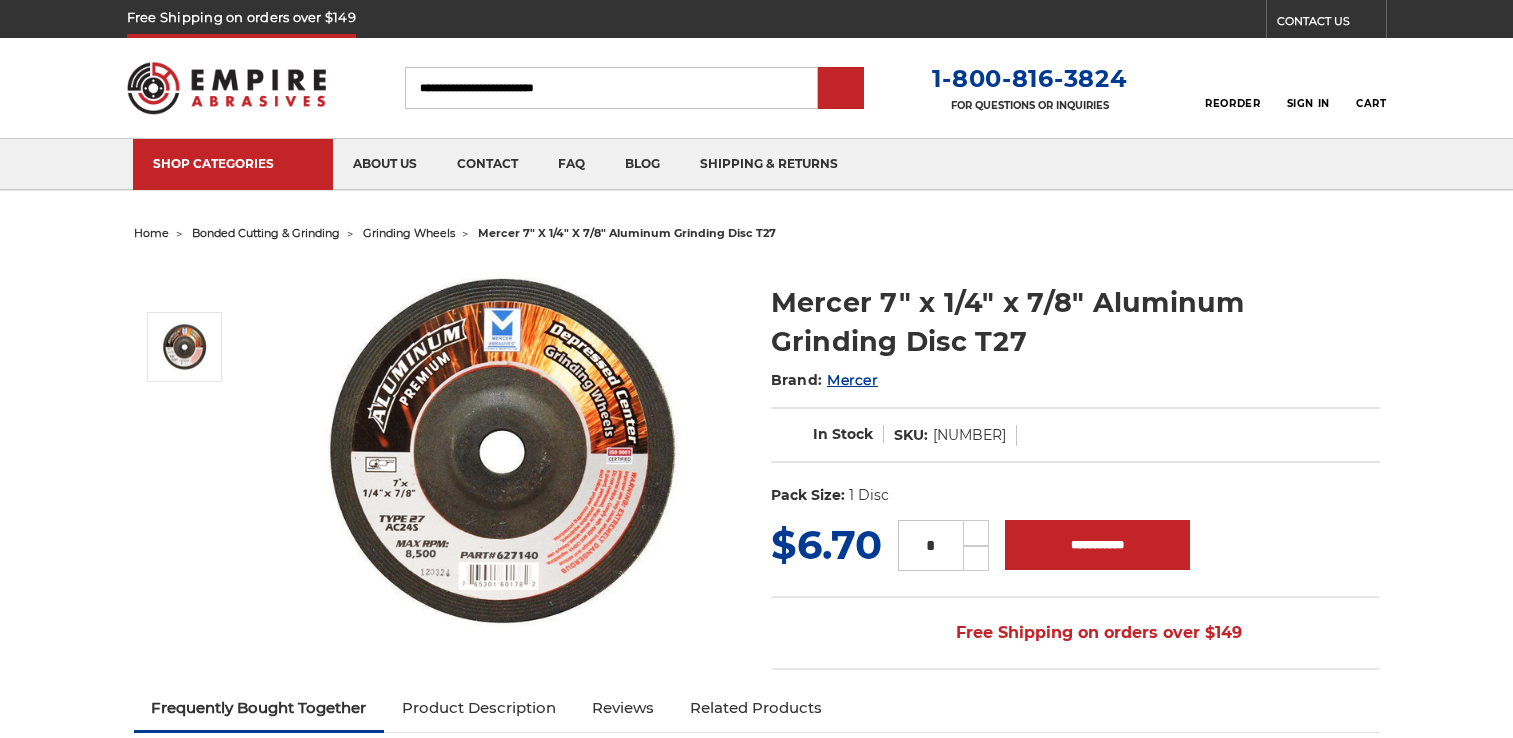 scroll, scrollTop: 0, scrollLeft: 0, axis: both 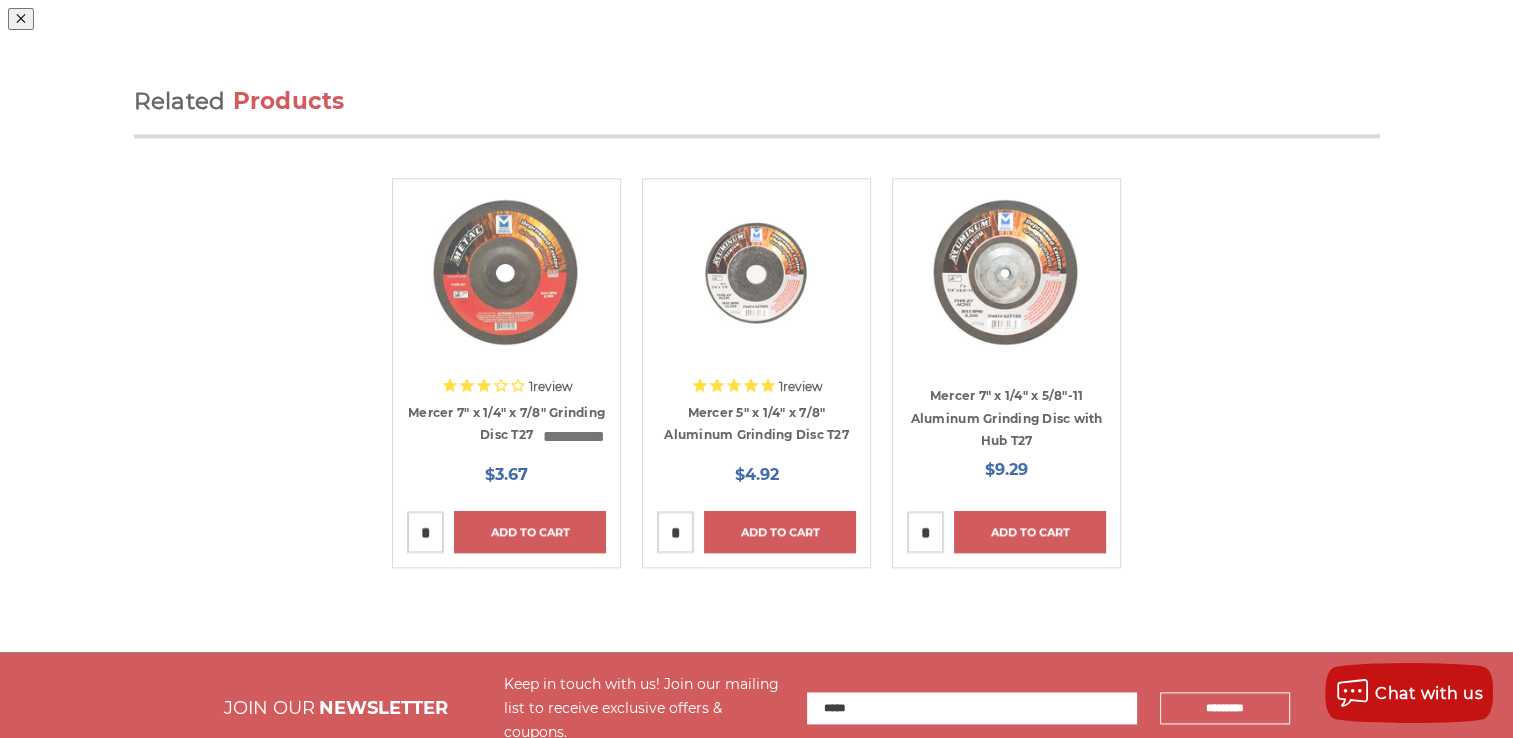 click at bounding box center [1023, 208] 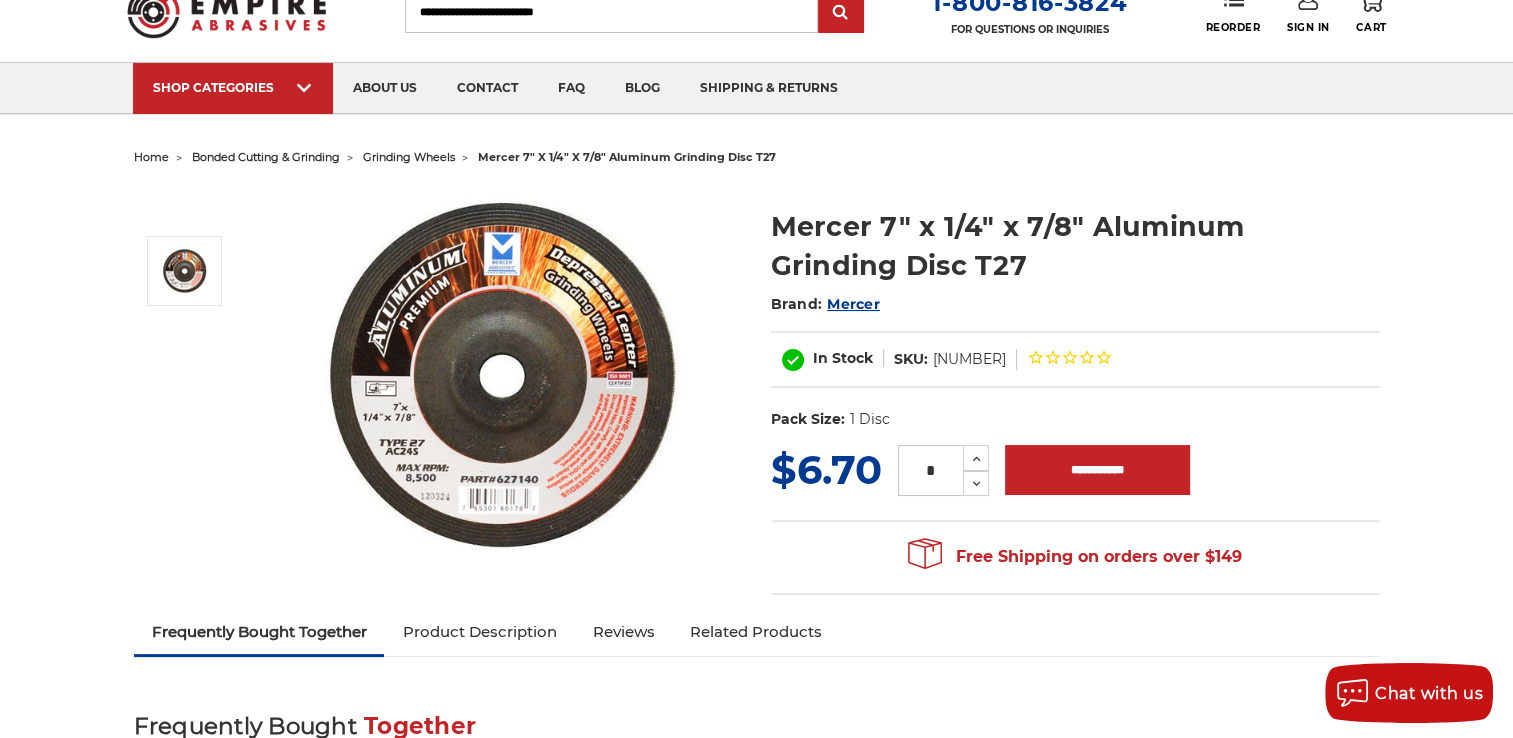scroll, scrollTop: 0, scrollLeft: 0, axis: both 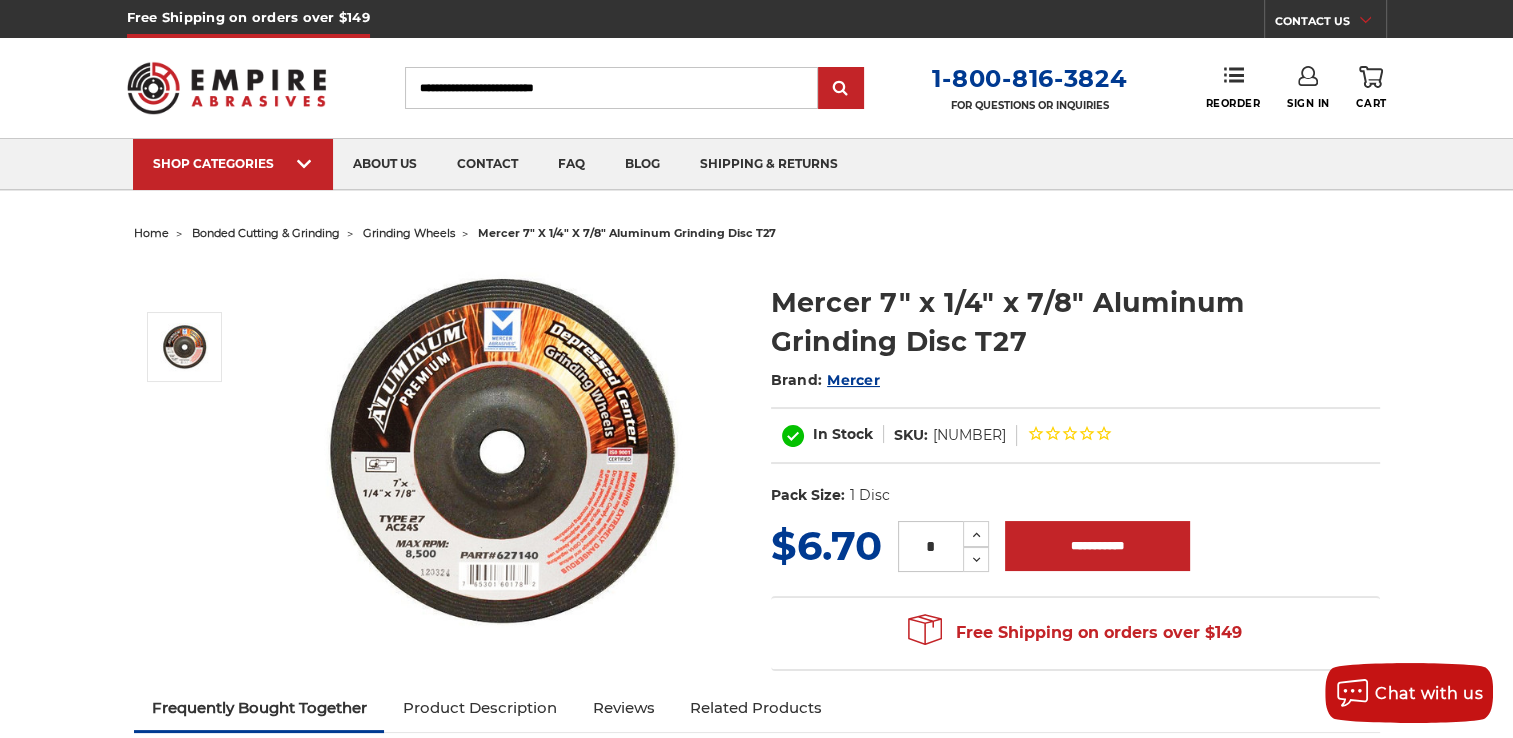 click on "Search" at bounding box center [611, 88] 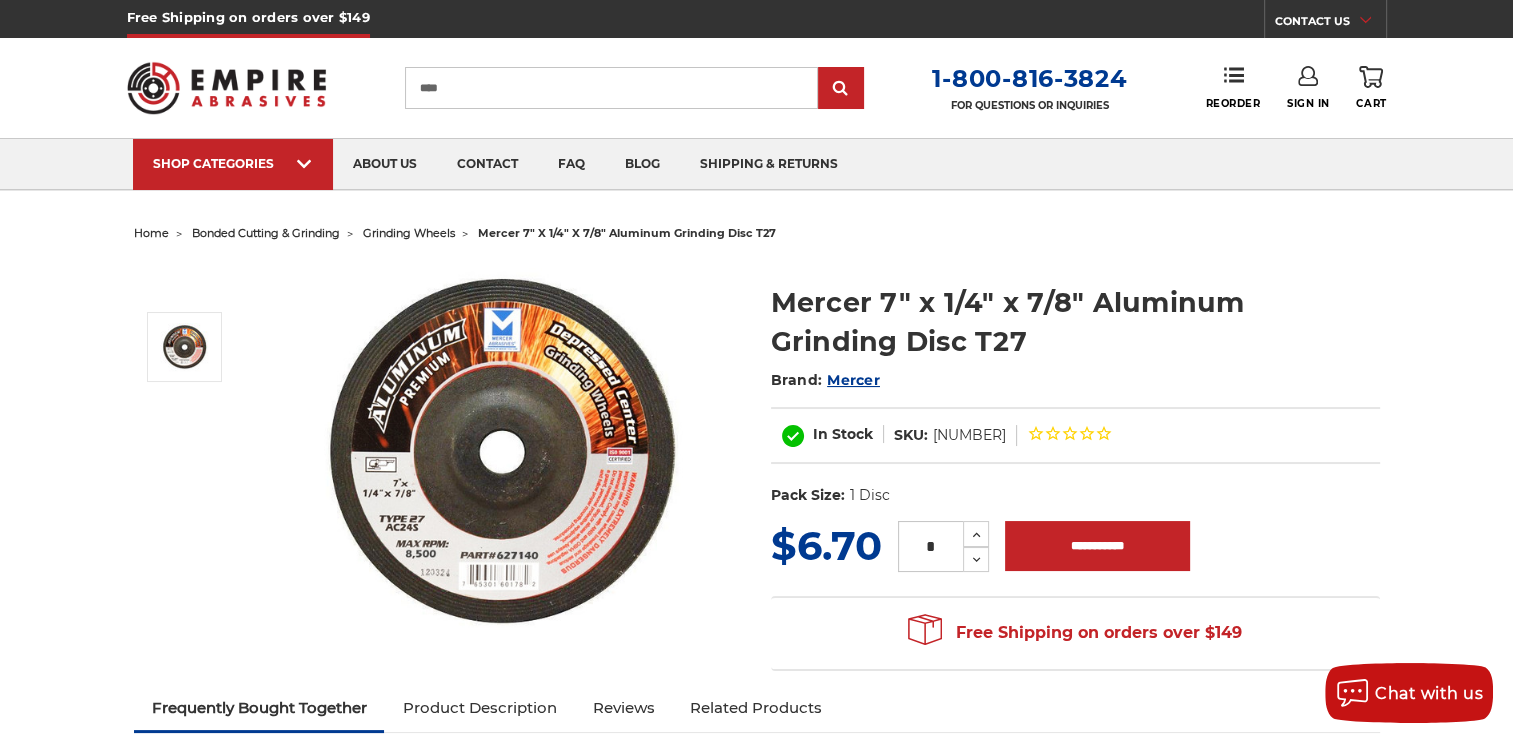 type on "****" 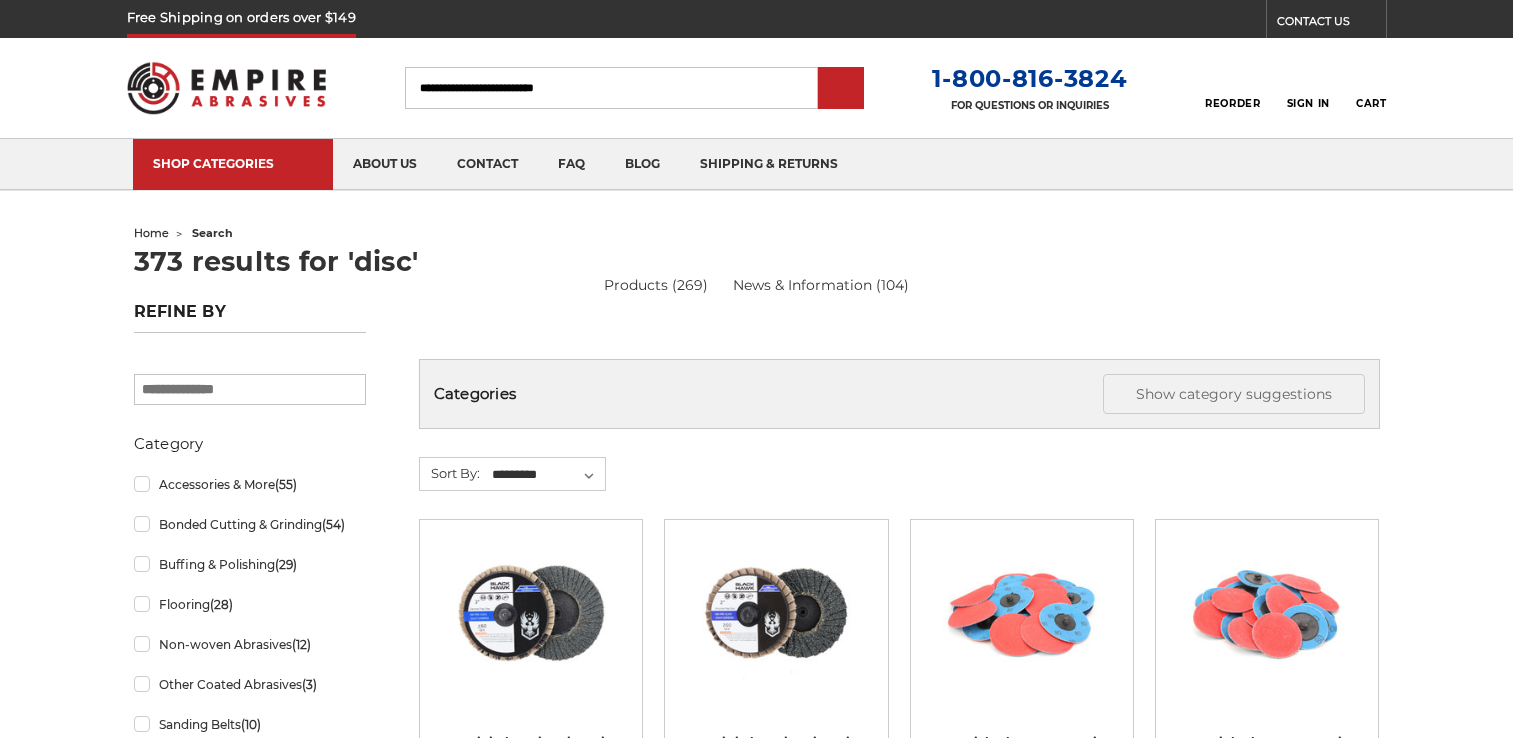 scroll, scrollTop: 0, scrollLeft: 0, axis: both 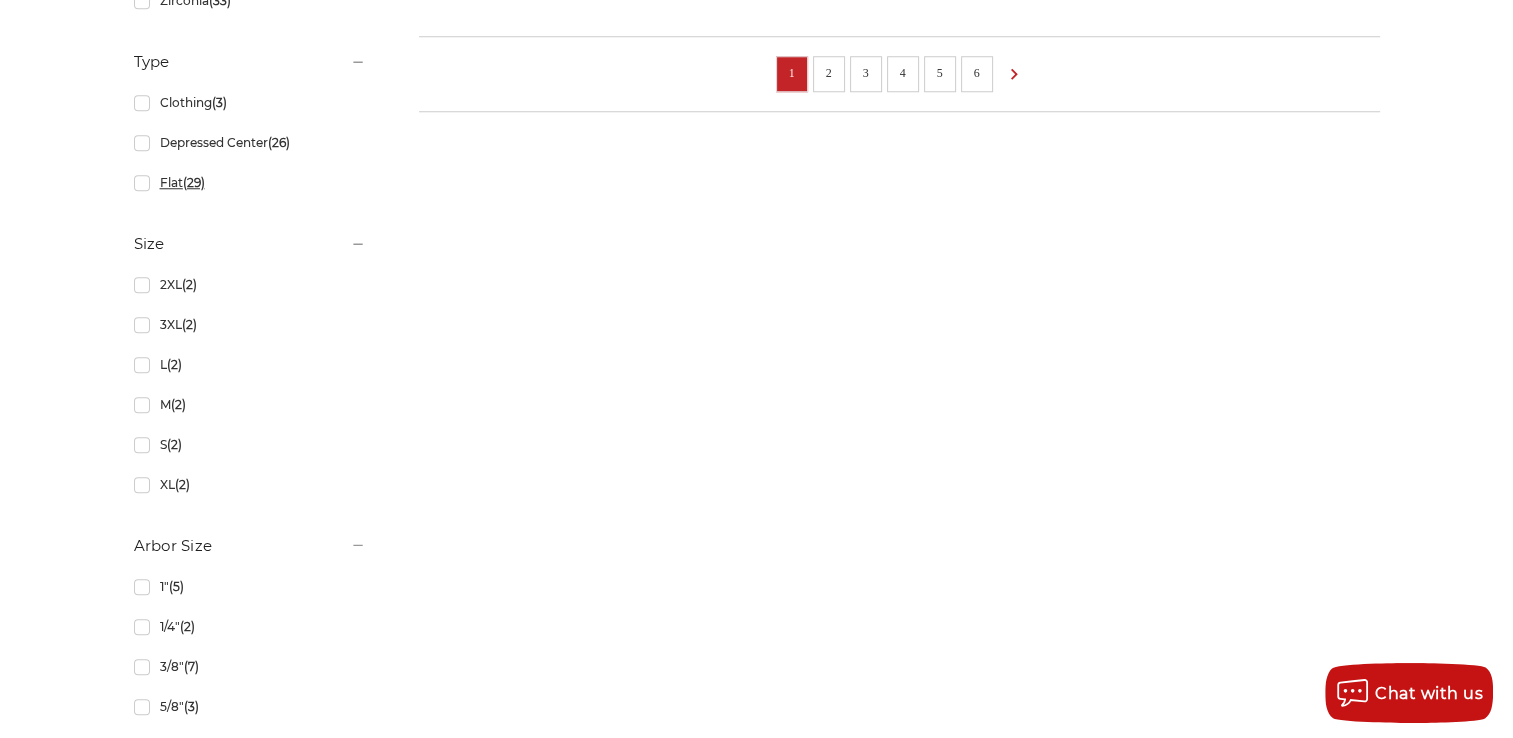 click on "Flat
(29)" at bounding box center (250, 182) 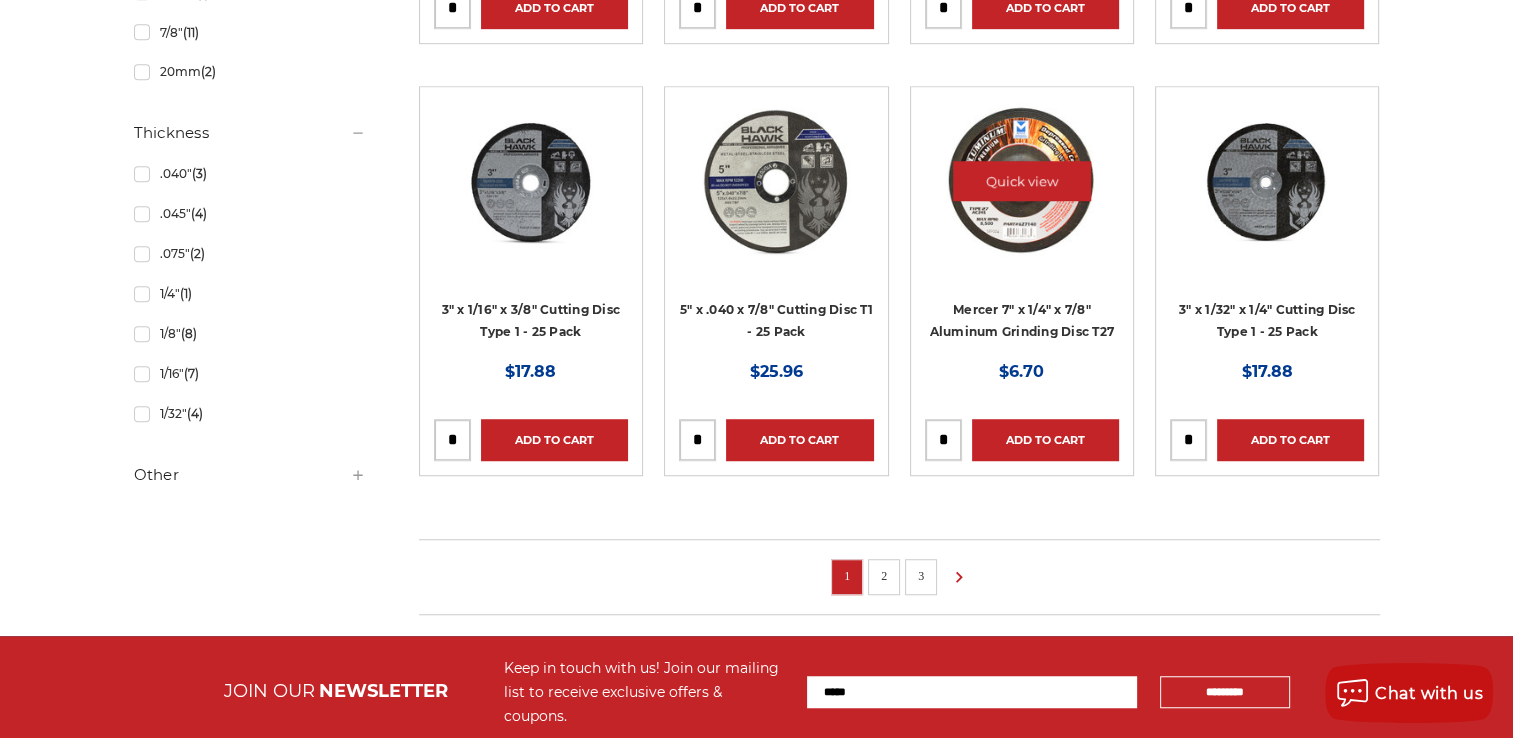 scroll, scrollTop: 1300, scrollLeft: 0, axis: vertical 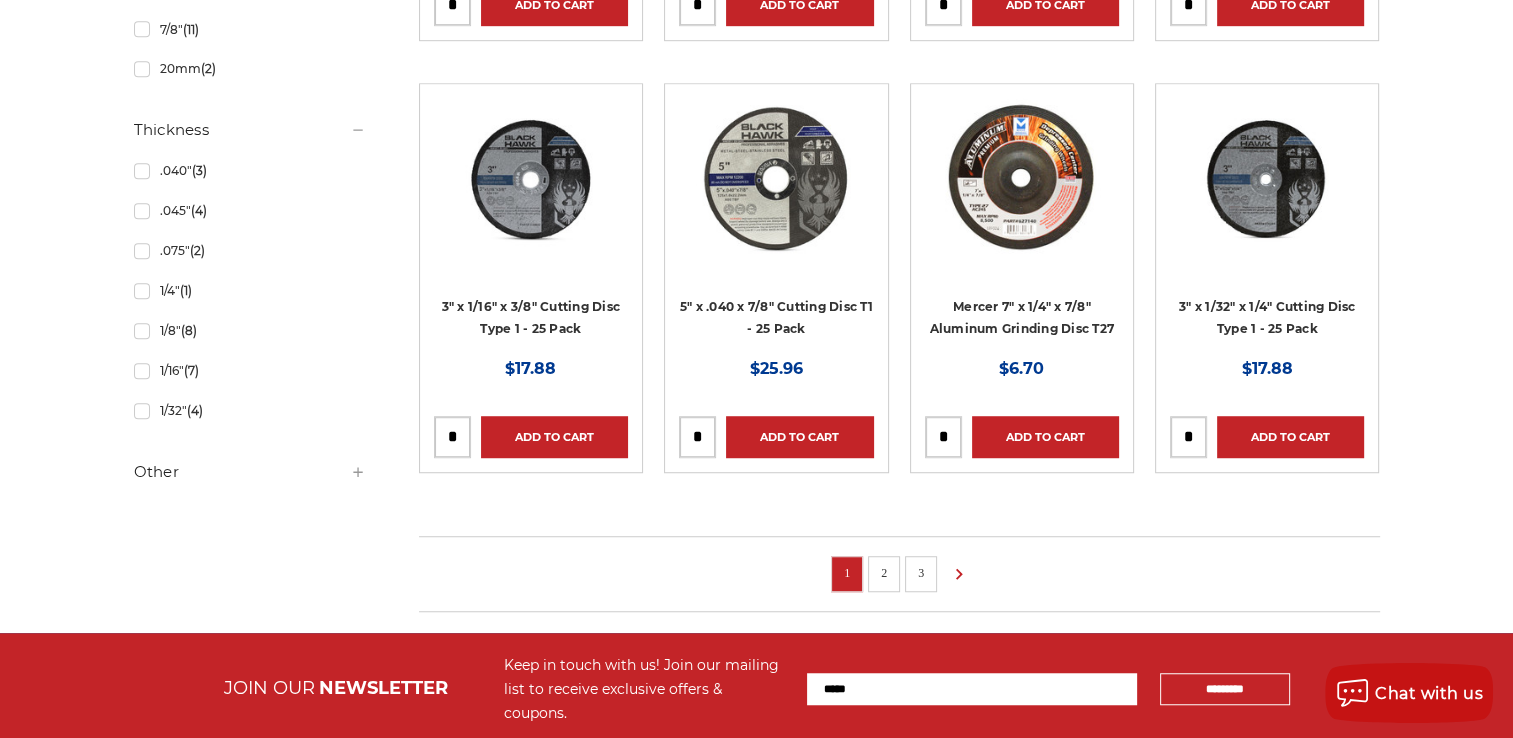 click on "2" at bounding box center [884, 573] 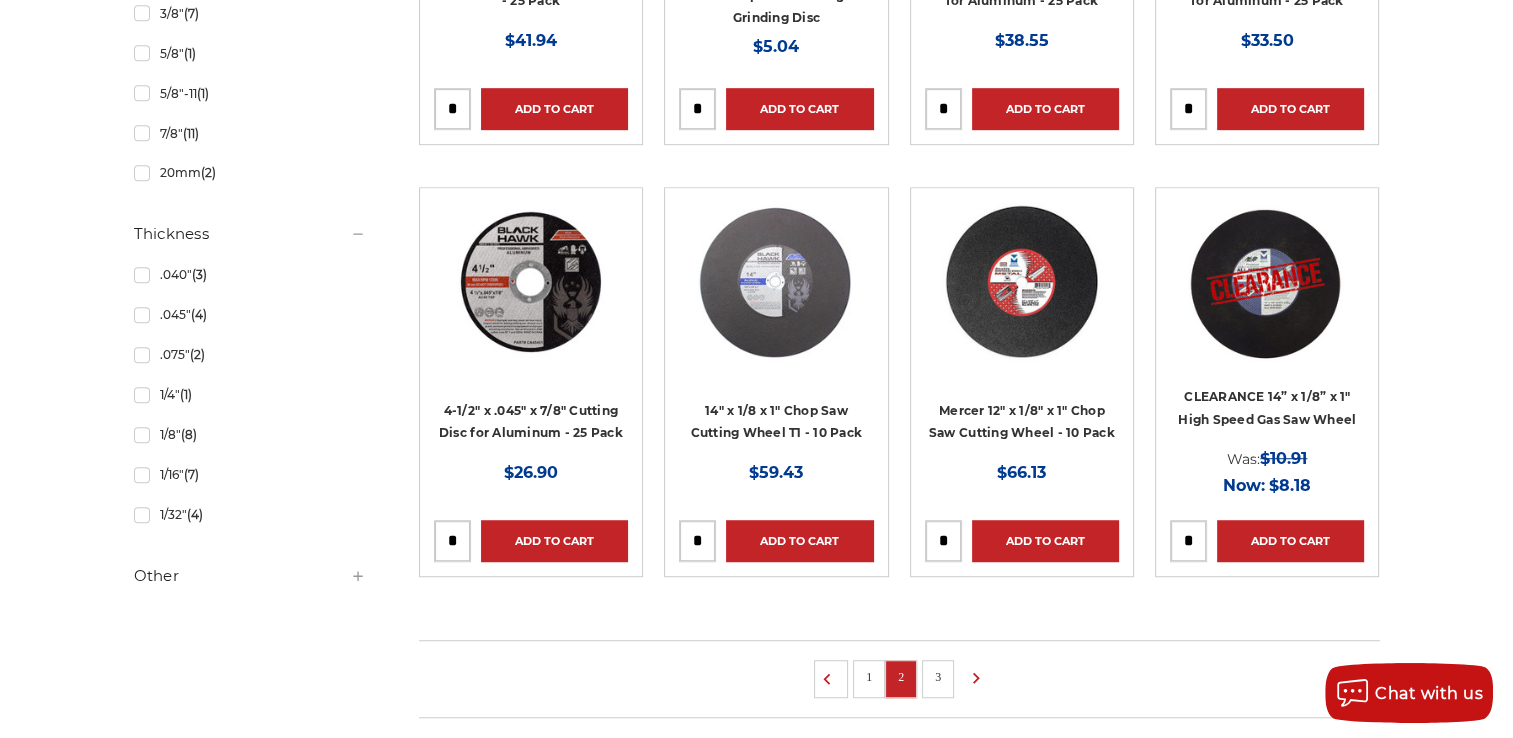 scroll, scrollTop: 1300, scrollLeft: 0, axis: vertical 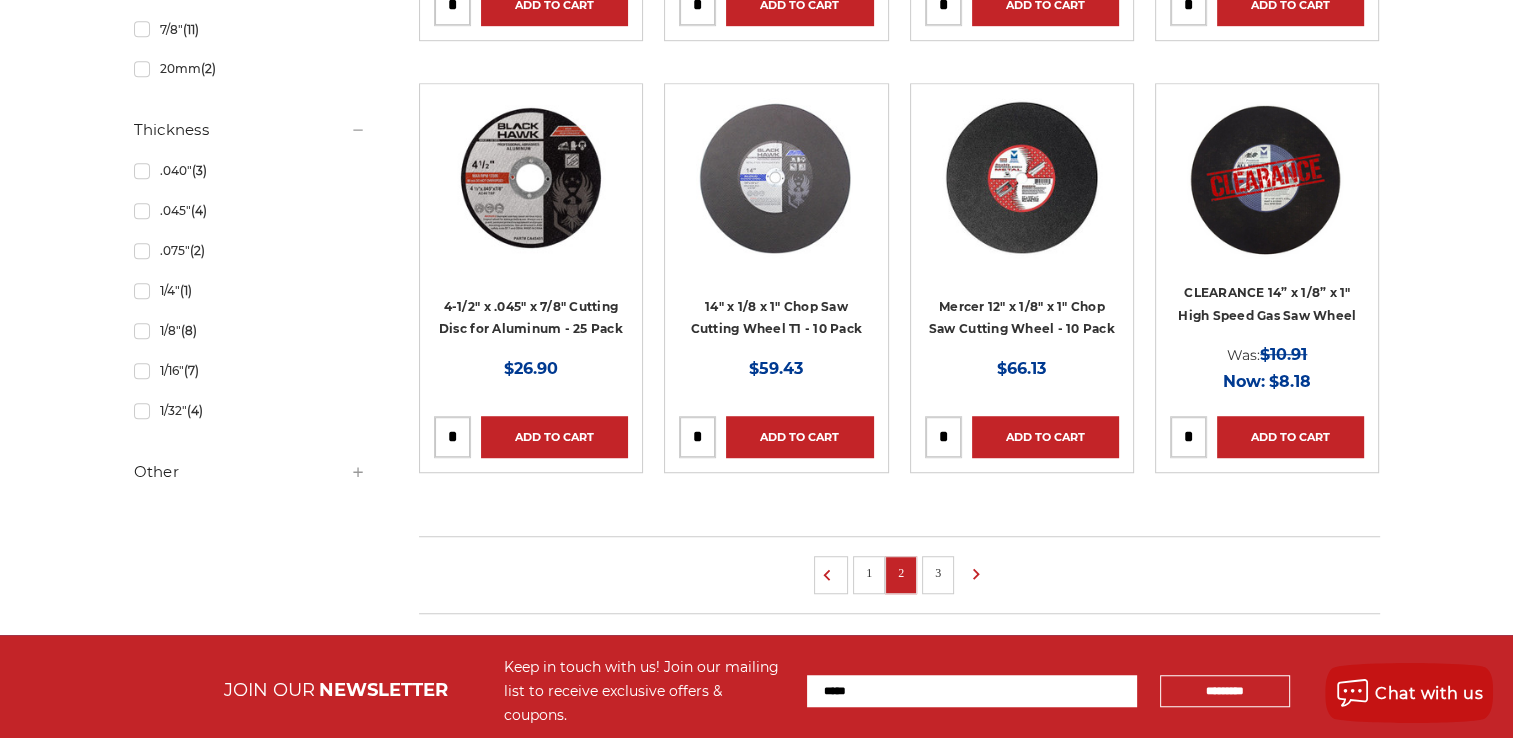 click on "3" at bounding box center (938, 573) 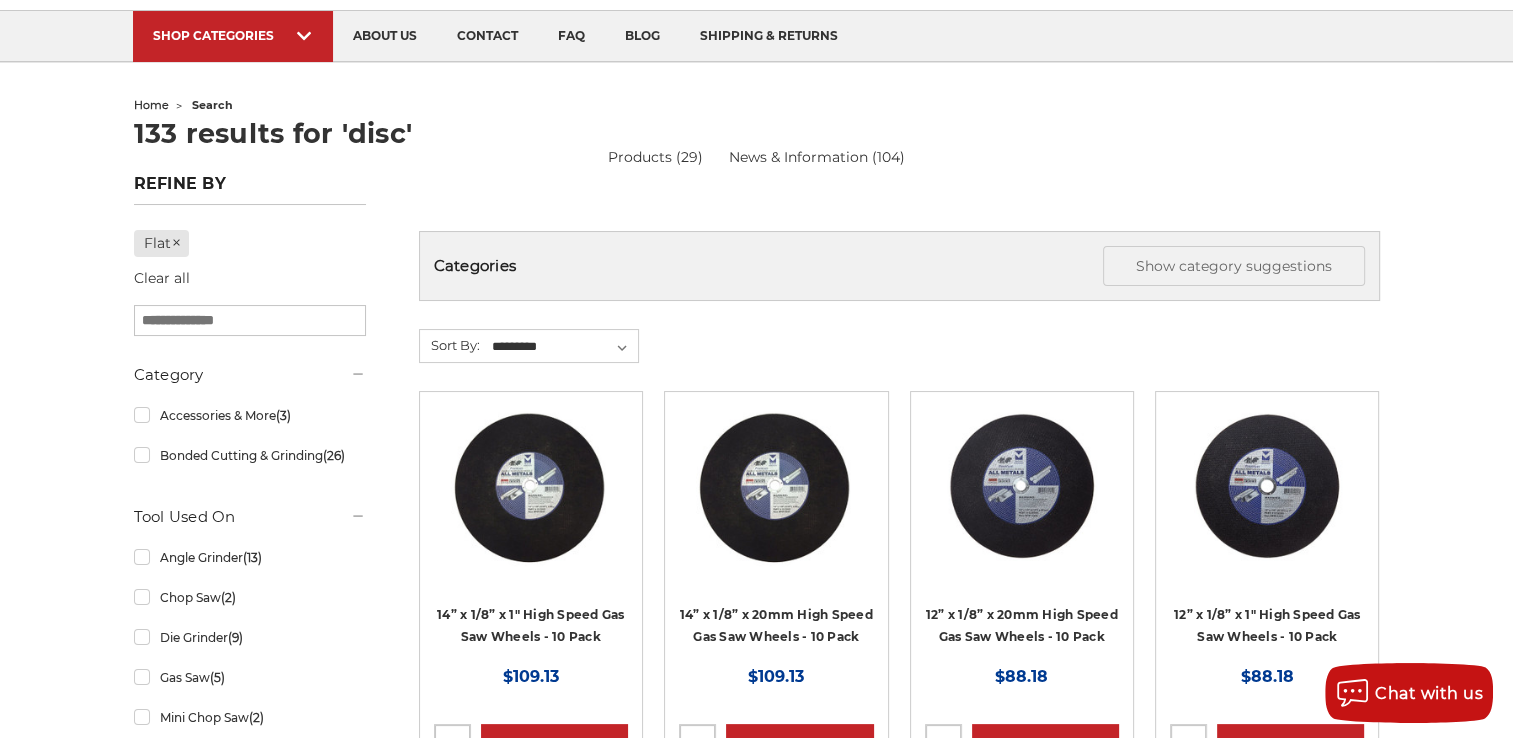 scroll, scrollTop: 0, scrollLeft: 0, axis: both 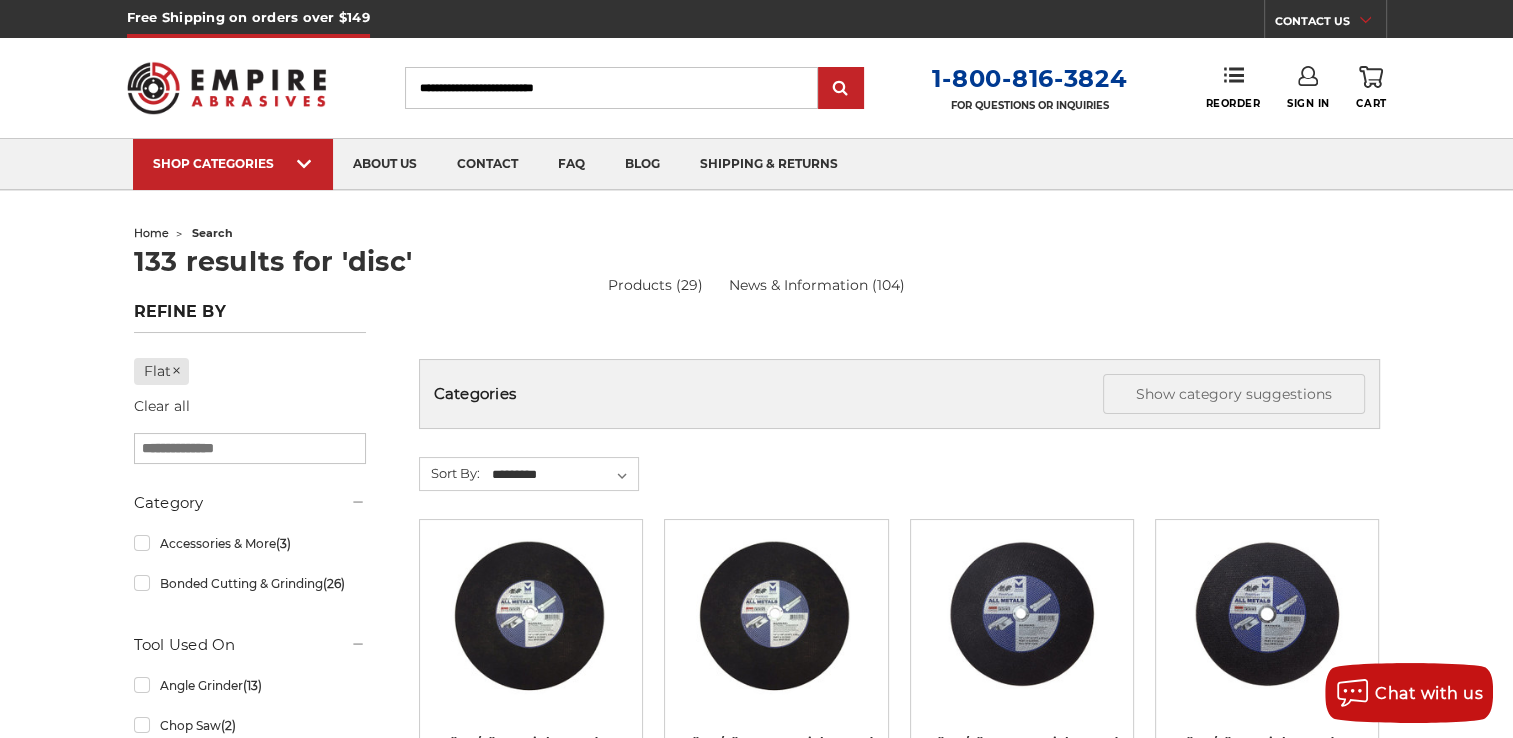 click on "**********" at bounding box center [563, 475] 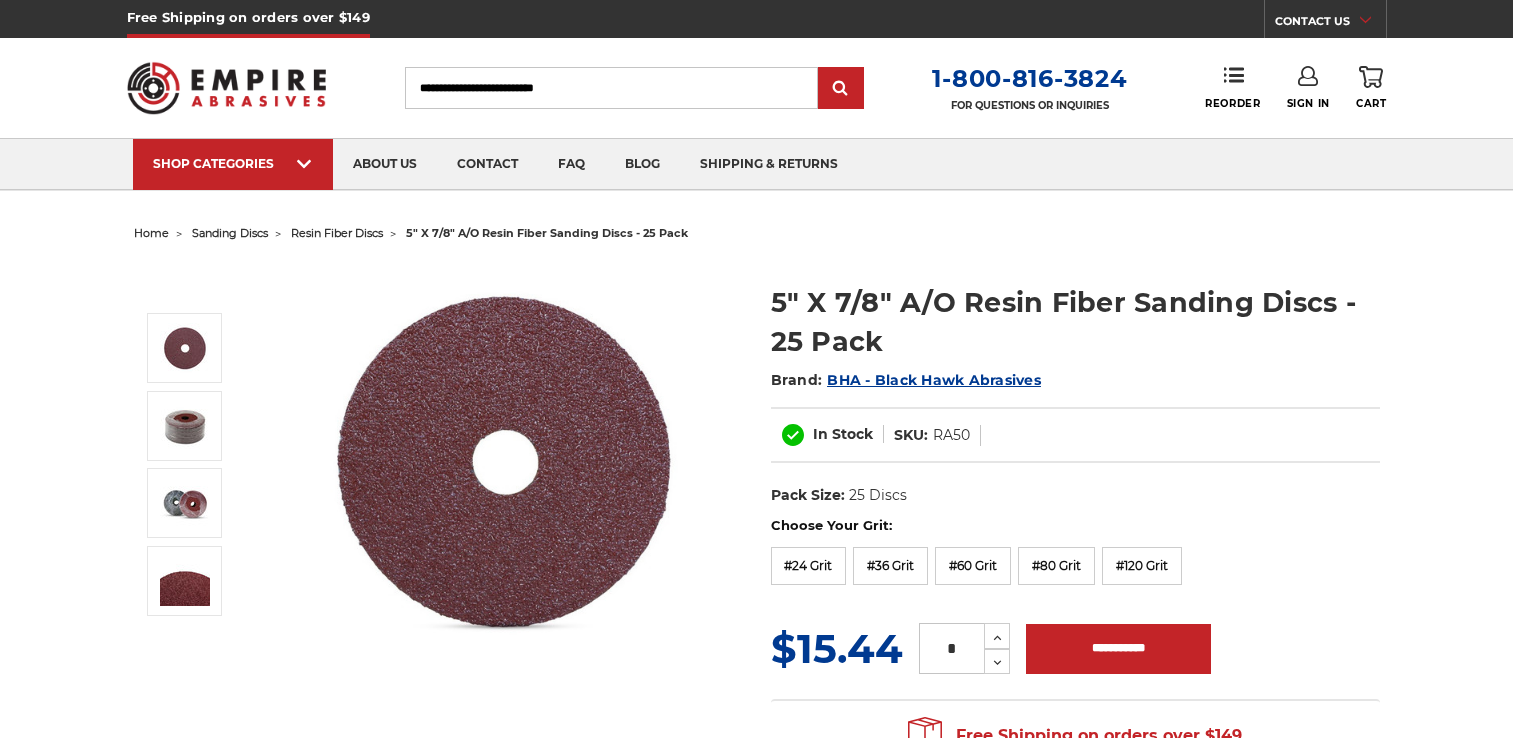 scroll, scrollTop: 0, scrollLeft: 0, axis: both 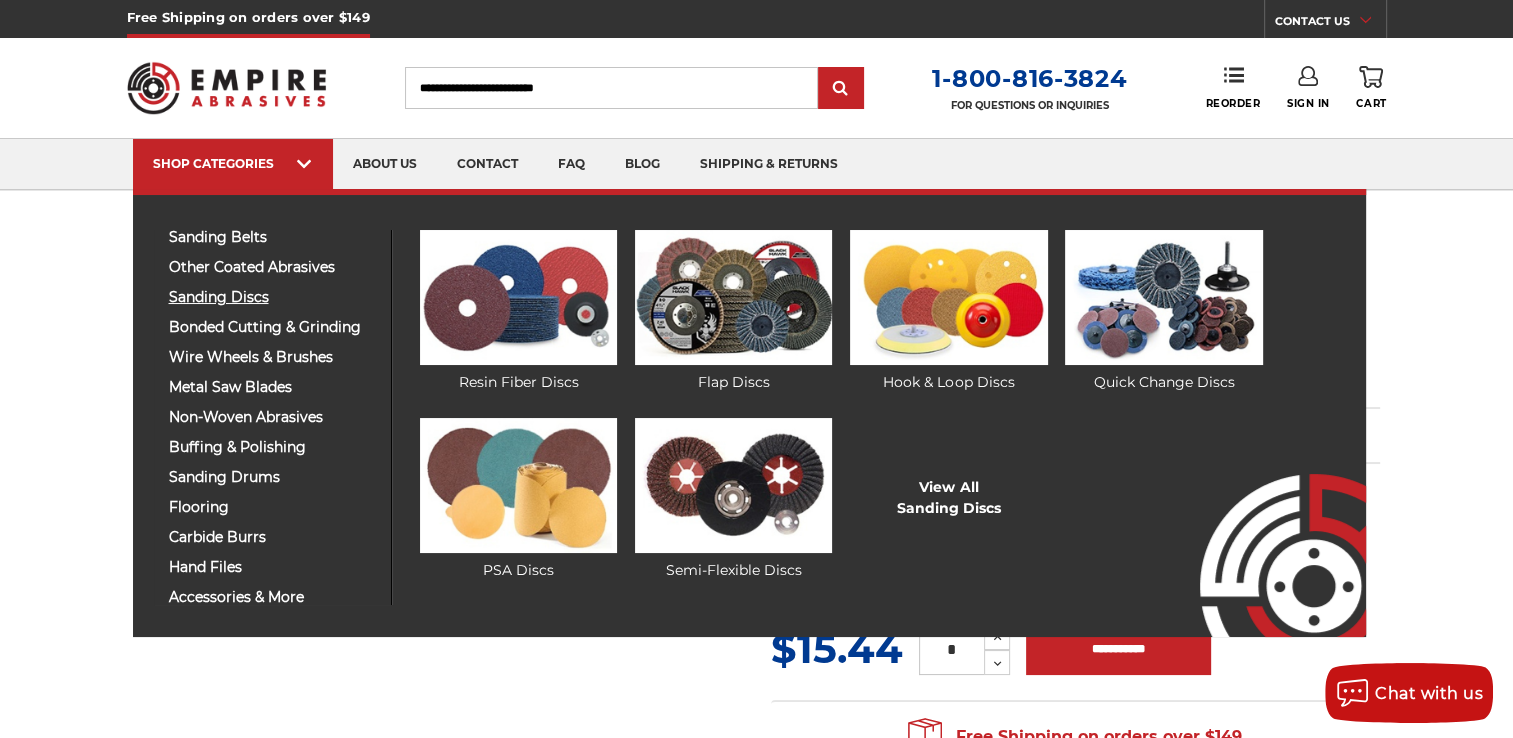 click on "sanding discs" at bounding box center (272, 297) 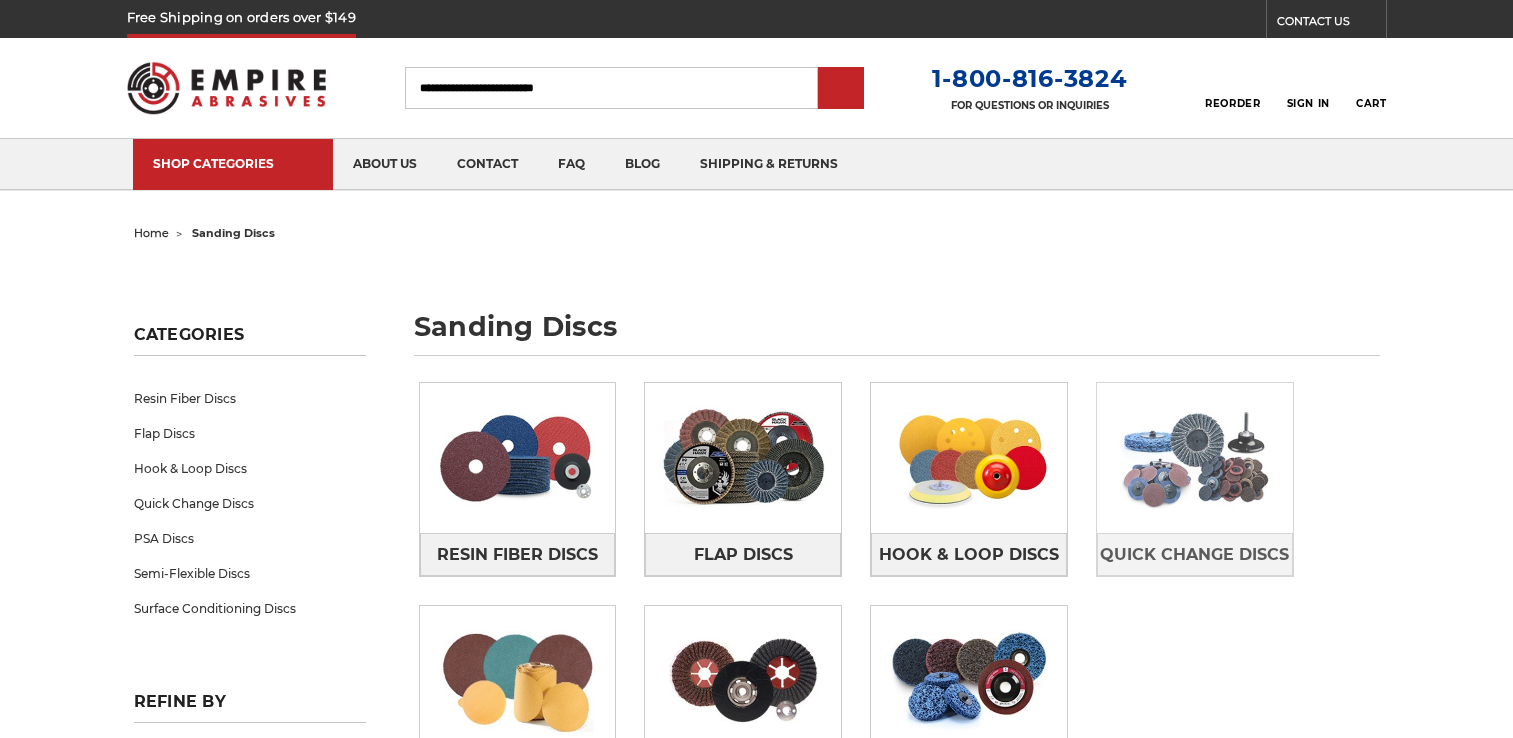 scroll, scrollTop: 0, scrollLeft: 0, axis: both 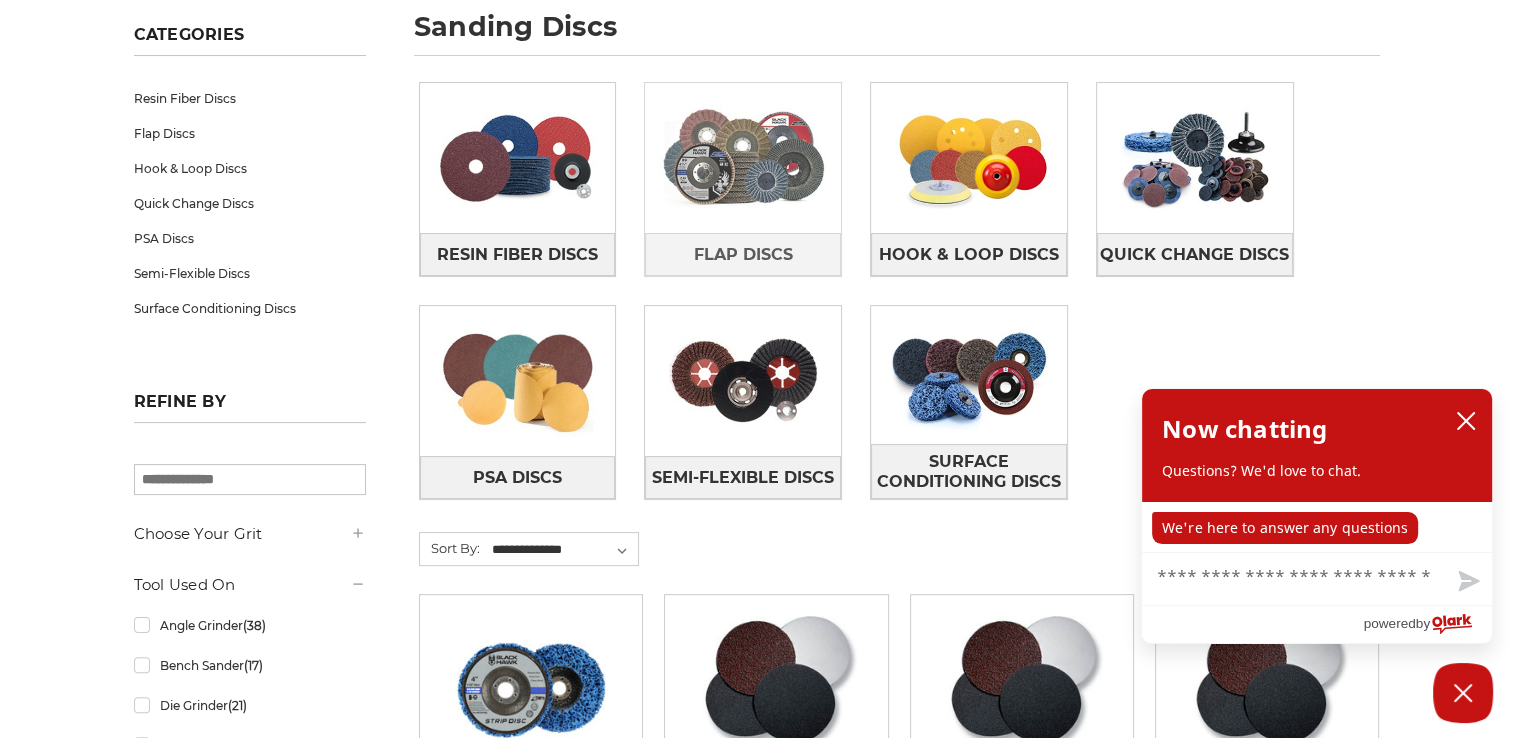 click at bounding box center (743, 158) 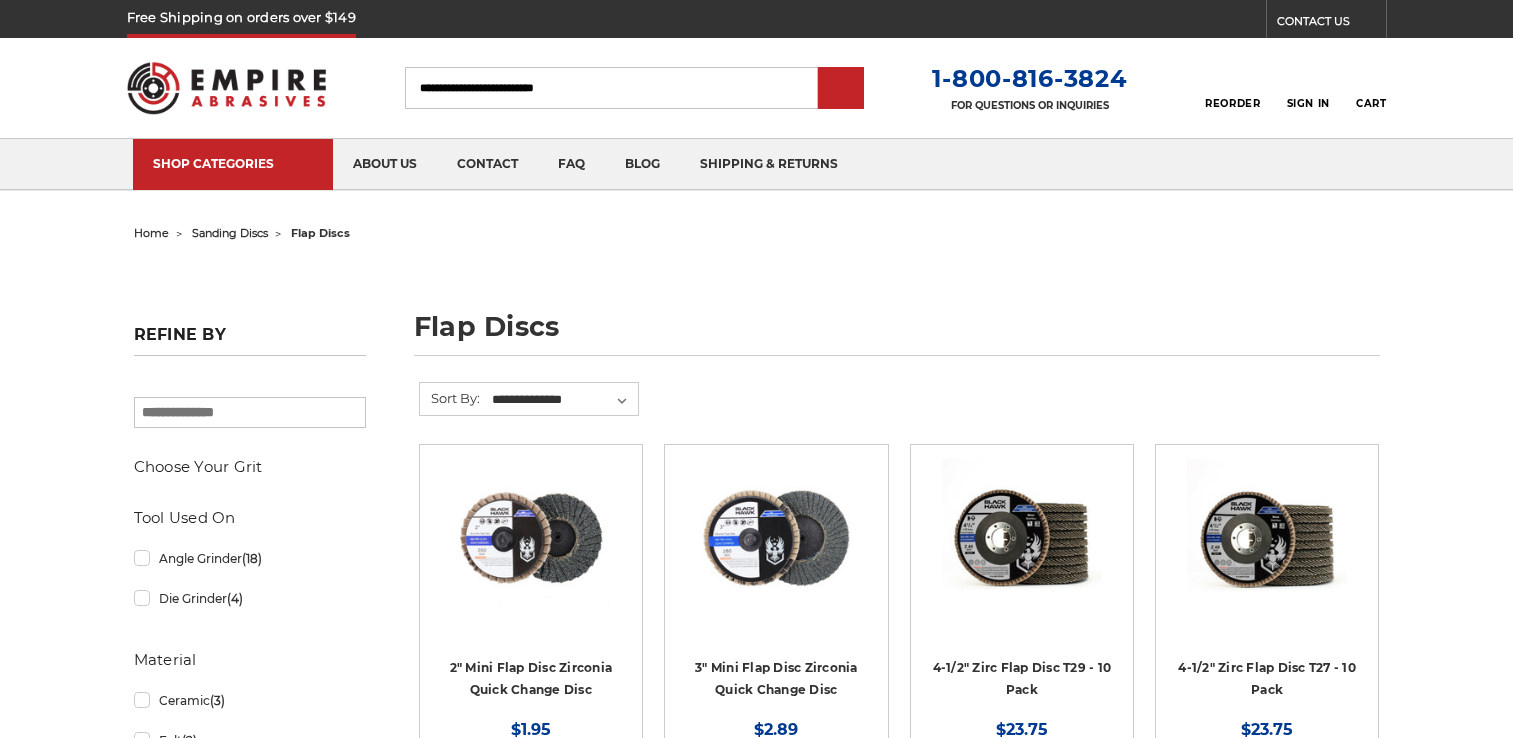 scroll, scrollTop: 0, scrollLeft: 0, axis: both 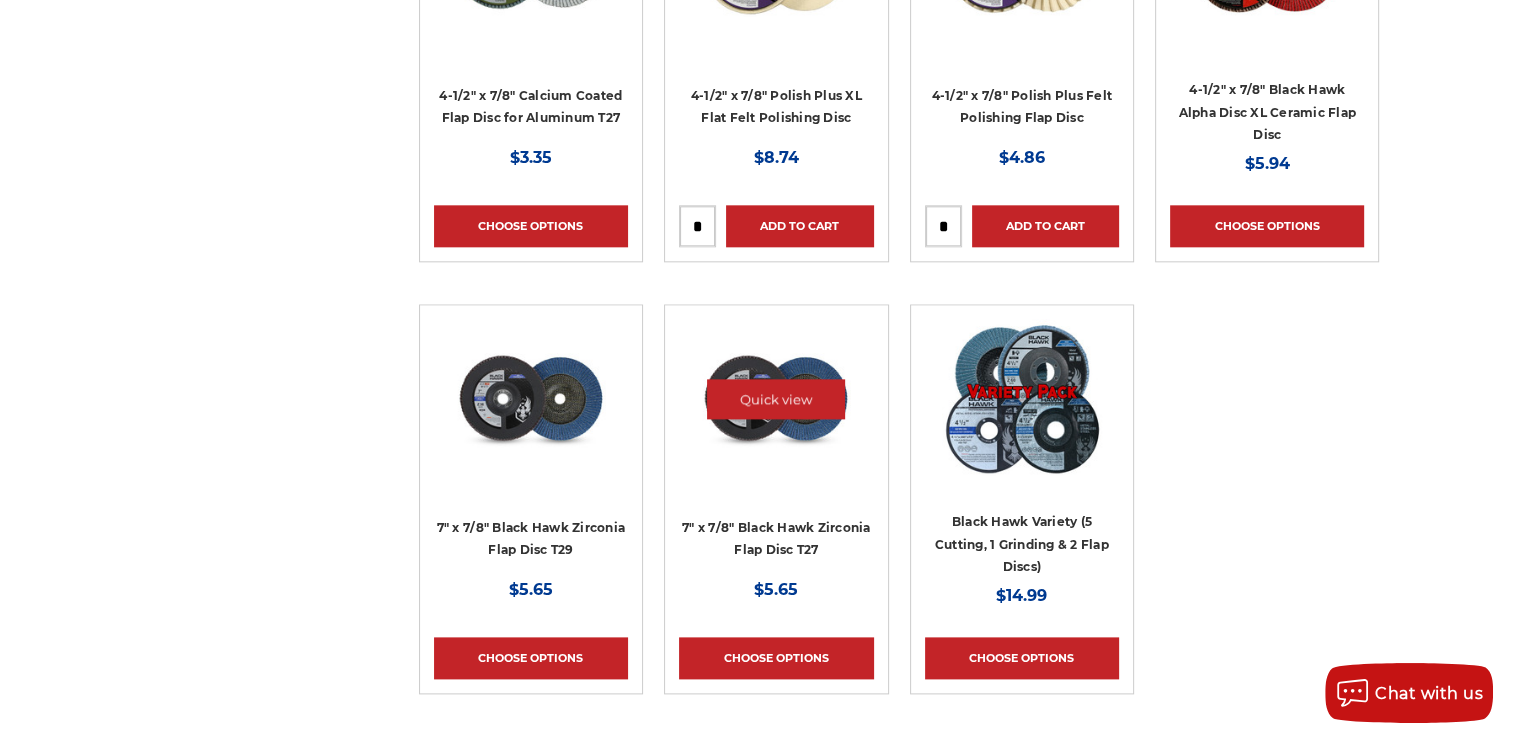 click at bounding box center [776, 399] 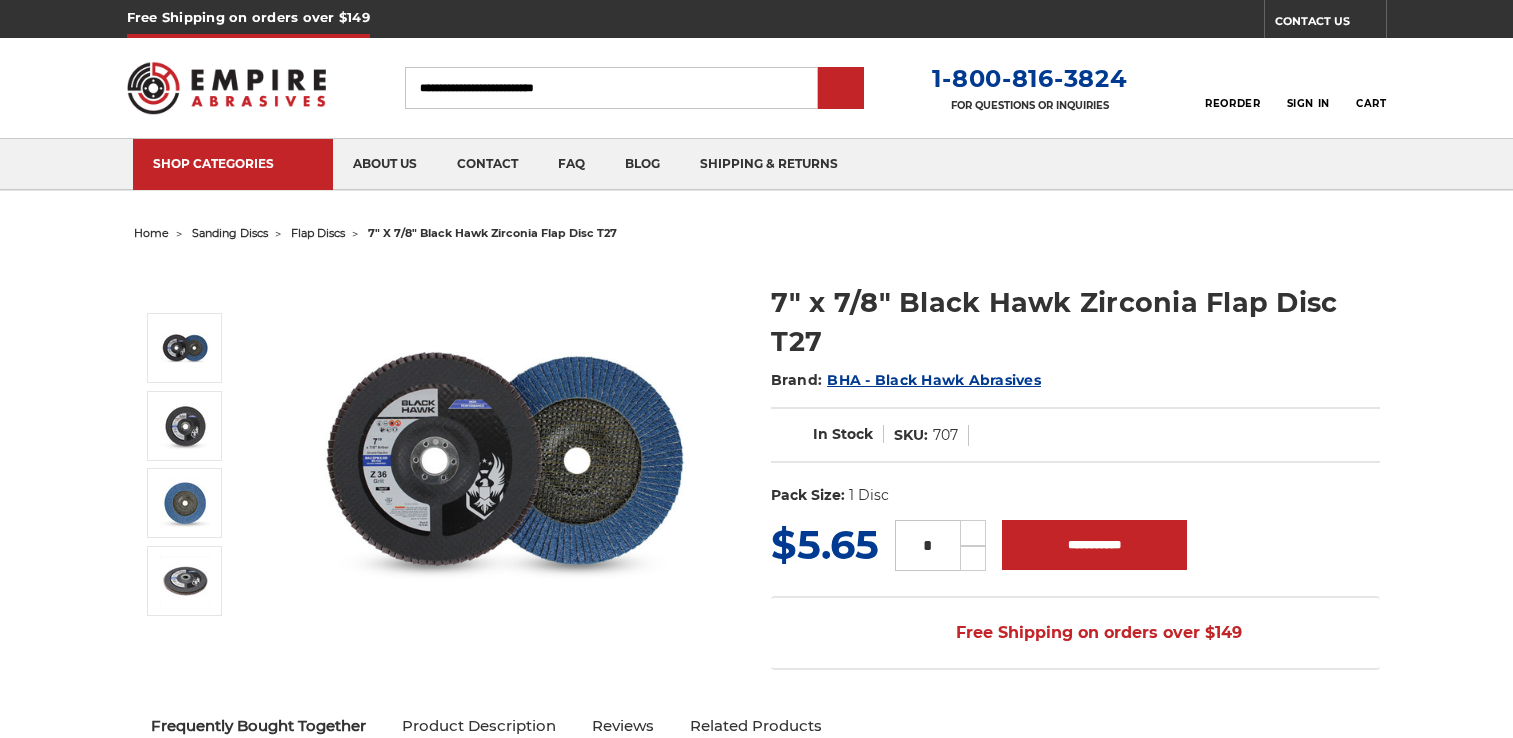 scroll, scrollTop: 0, scrollLeft: 0, axis: both 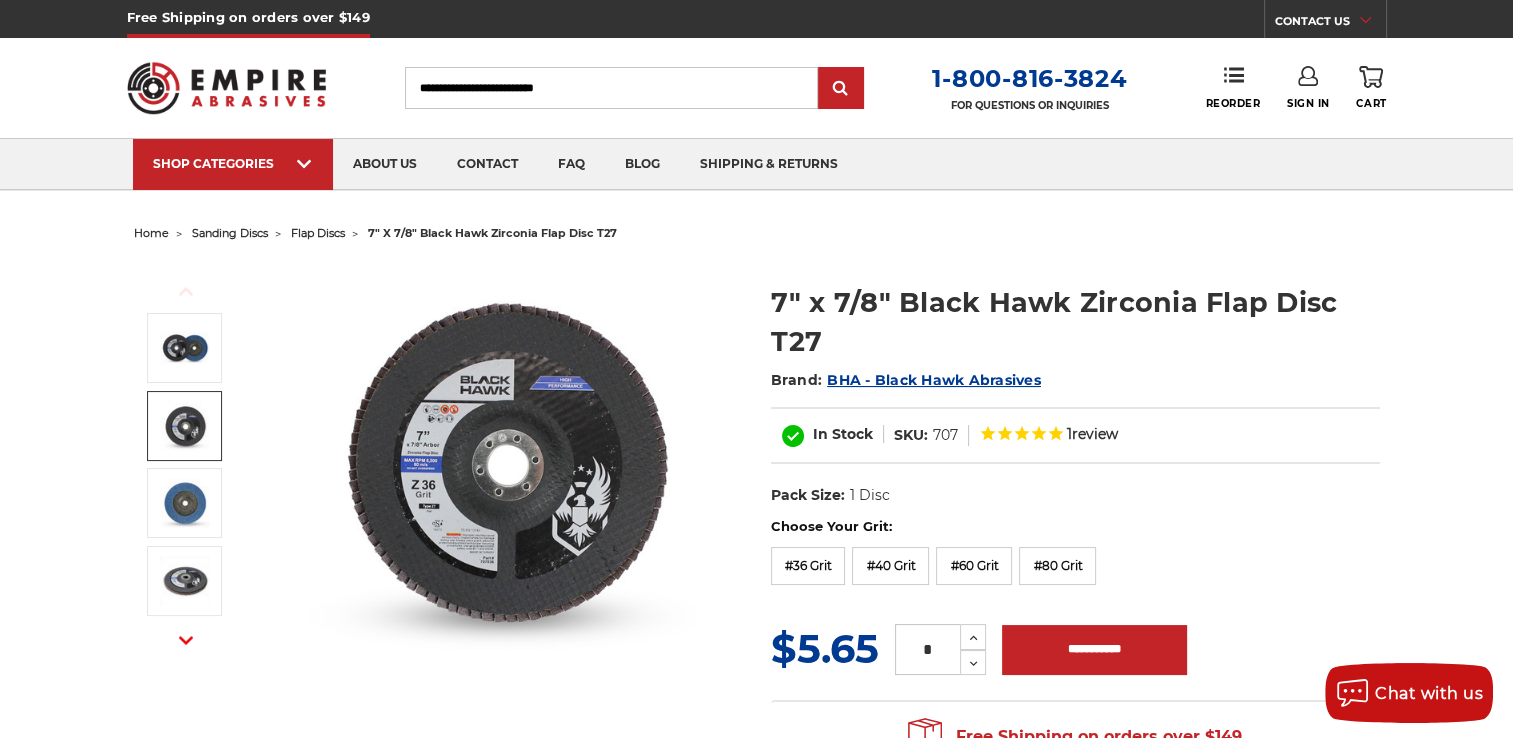 click at bounding box center [185, 426] 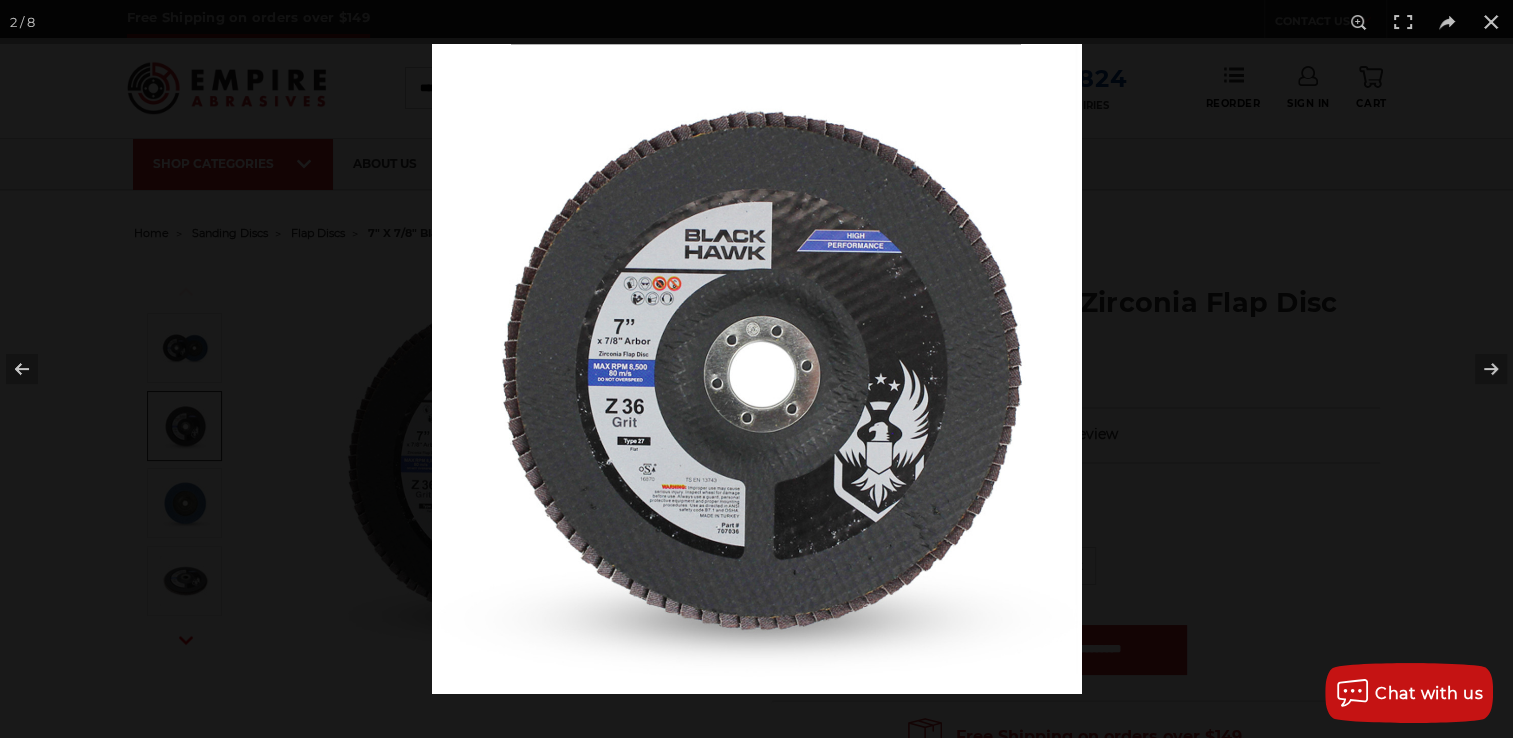click at bounding box center (757, 369) 